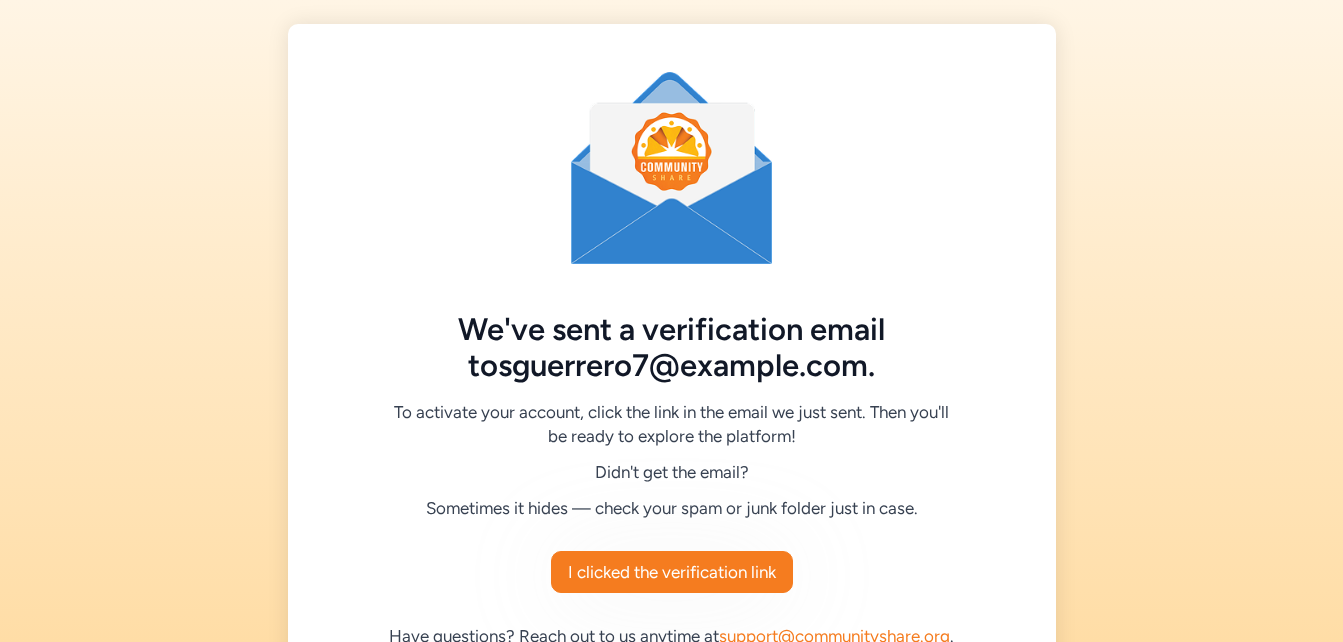 scroll, scrollTop: 102, scrollLeft: 0, axis: vertical 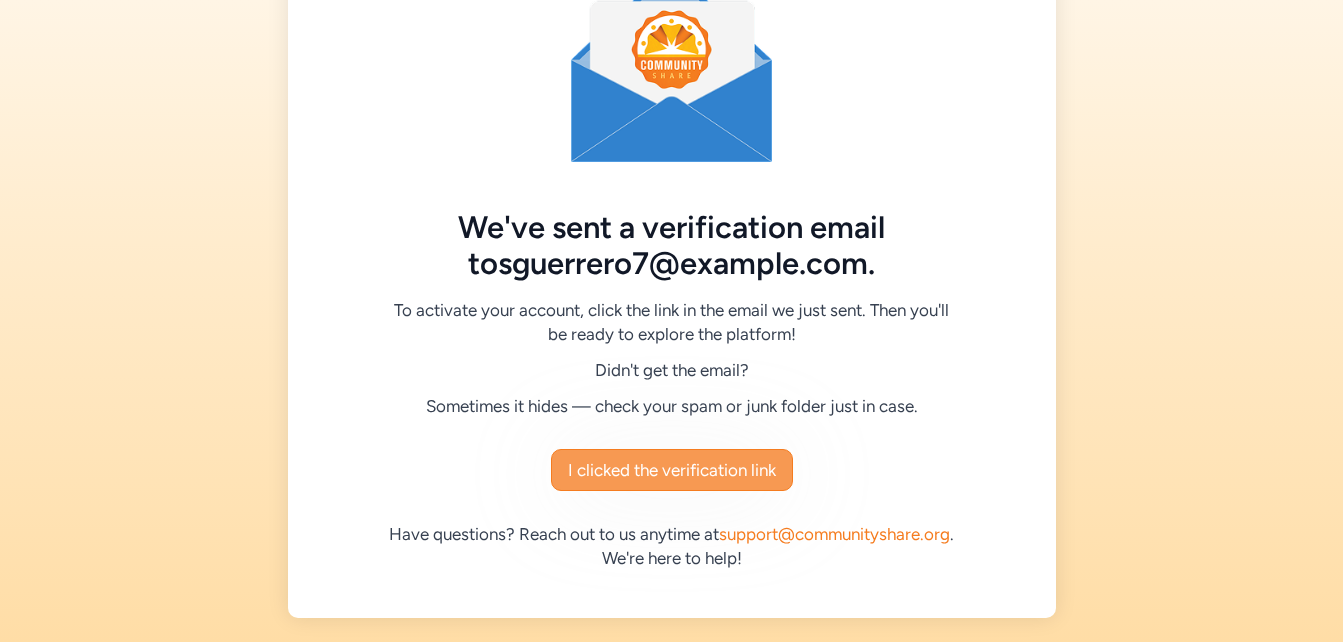 click on "I clicked the verification link" at bounding box center [672, 470] 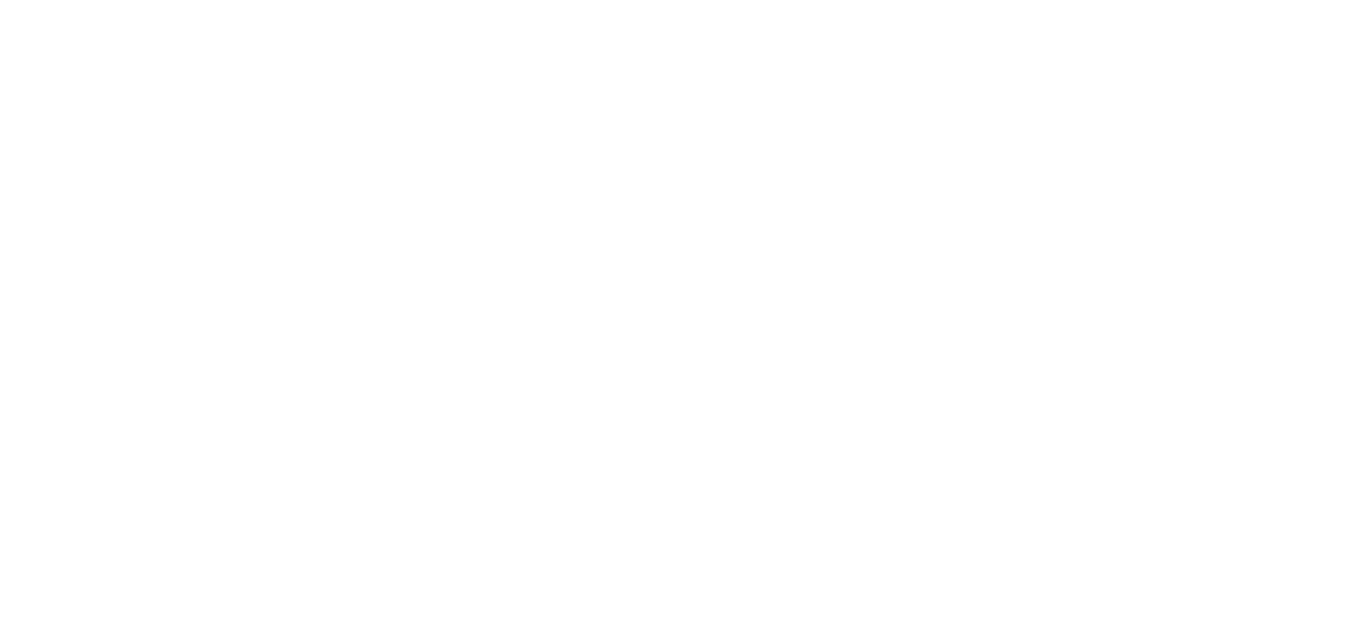 scroll, scrollTop: 0, scrollLeft: 0, axis: both 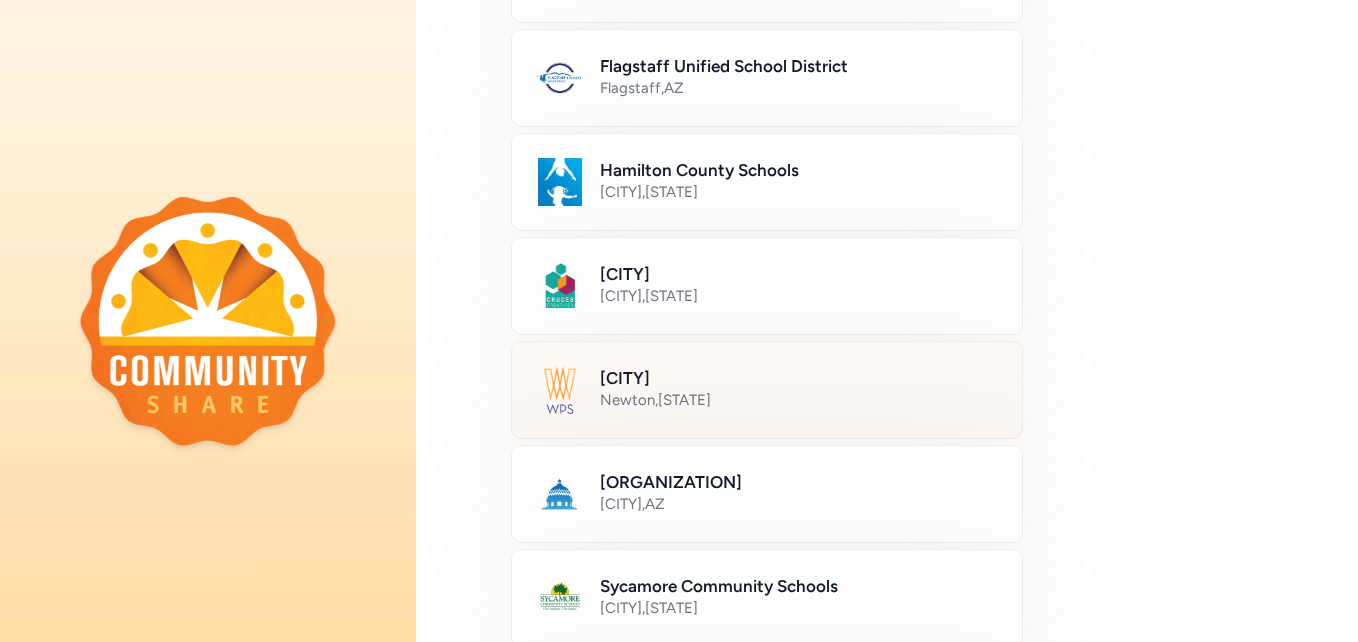 click on "[CITY]" at bounding box center (799, 378) 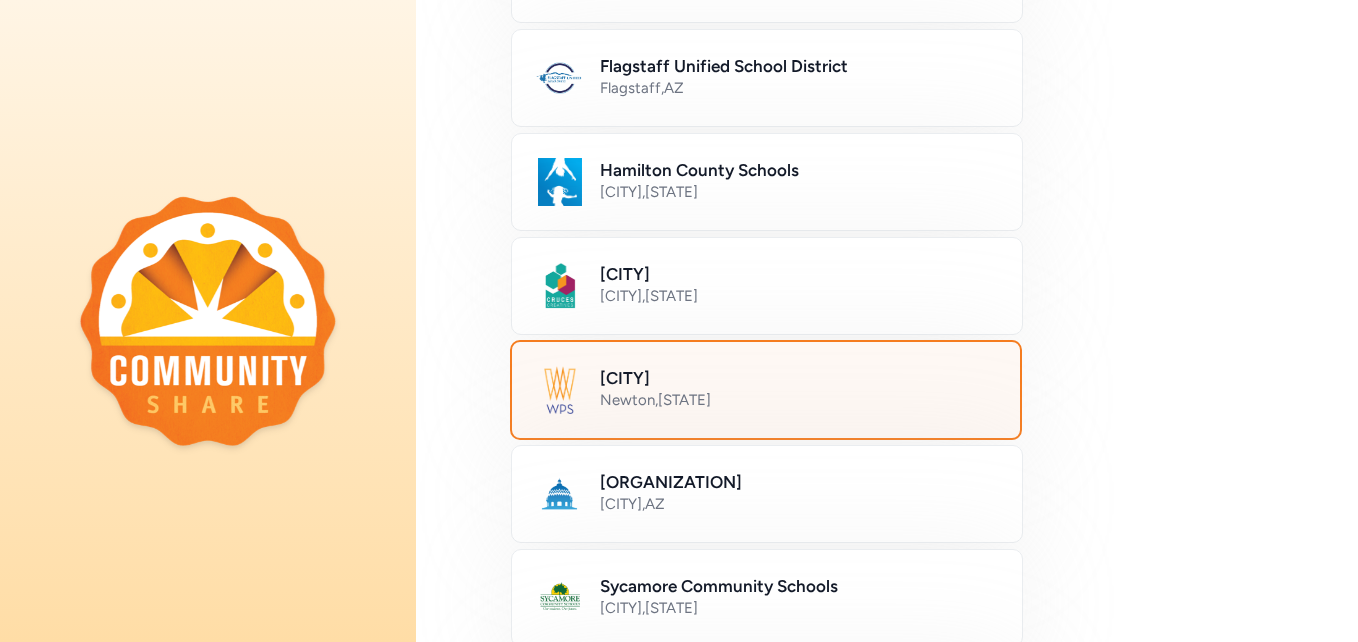 click on "[CITY]" at bounding box center [798, 378] 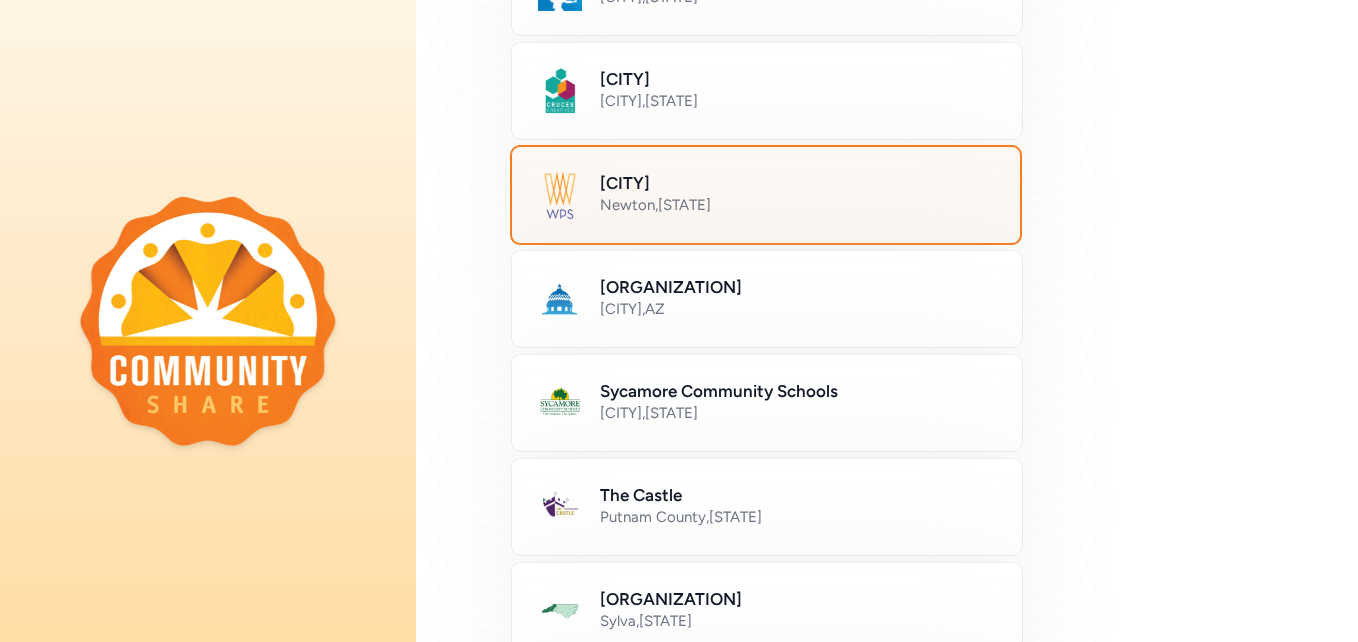 scroll, scrollTop: 1265, scrollLeft: 0, axis: vertical 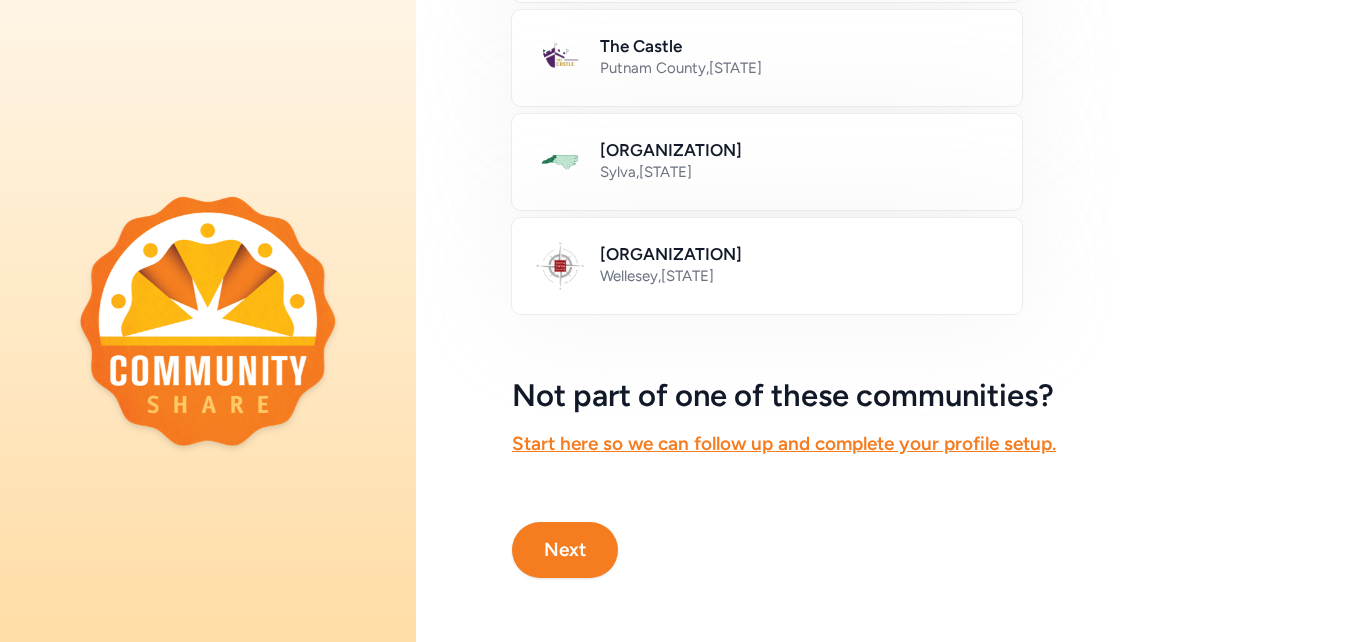 click on "Next" at bounding box center (565, 550) 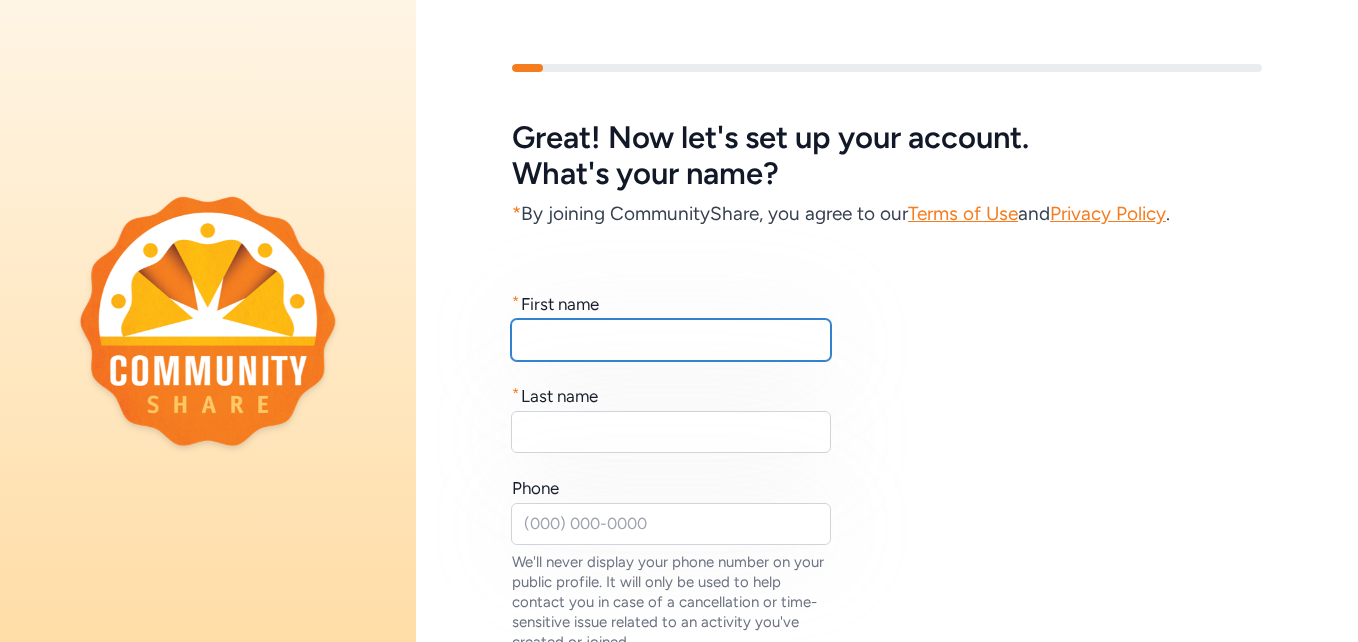 click at bounding box center [671, 340] 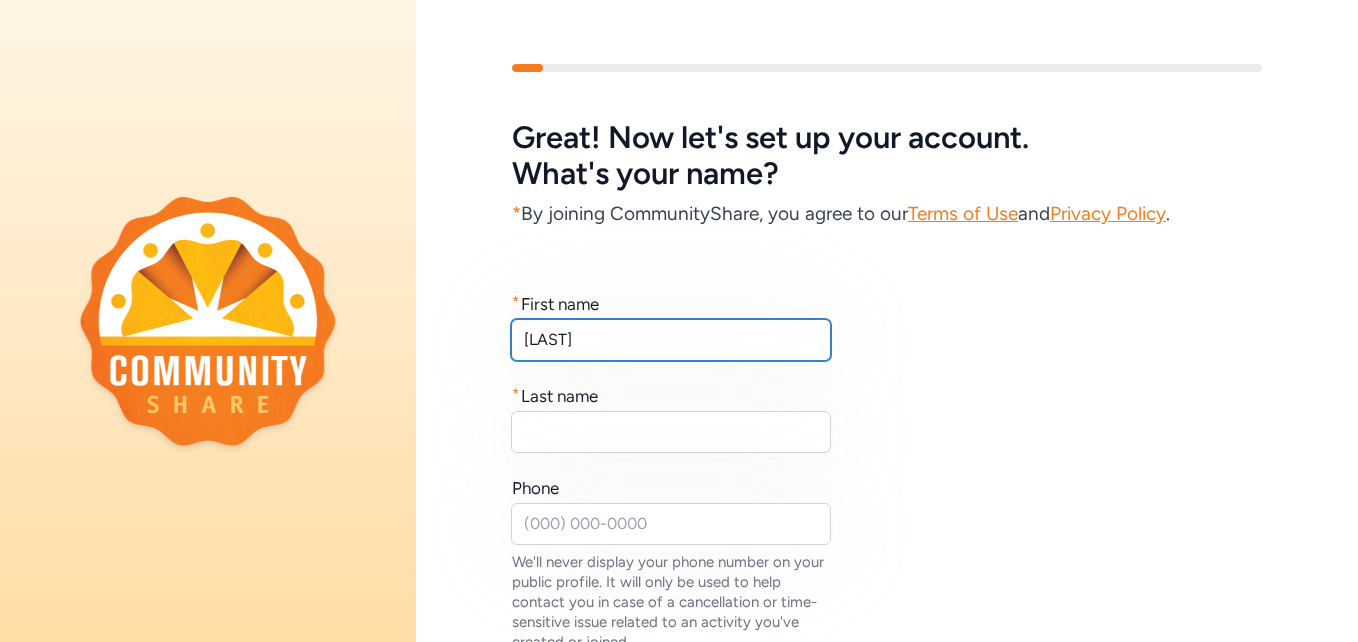 type on "[LAST]" 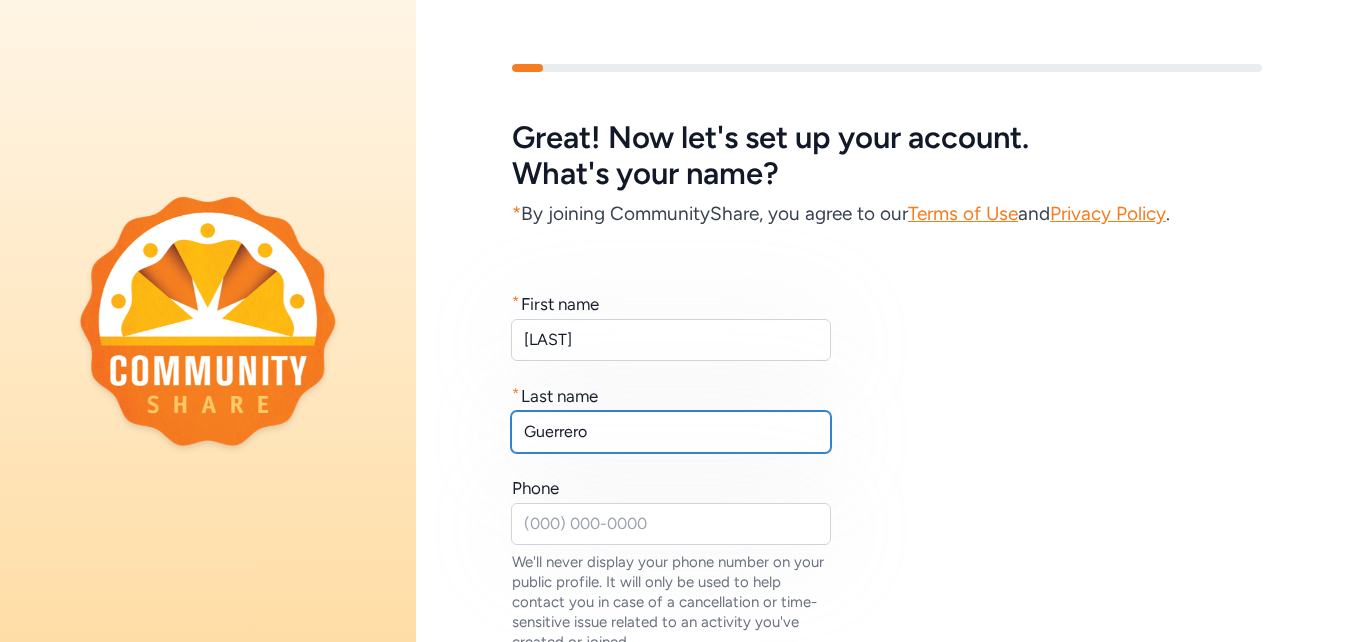 type on "Guerrero" 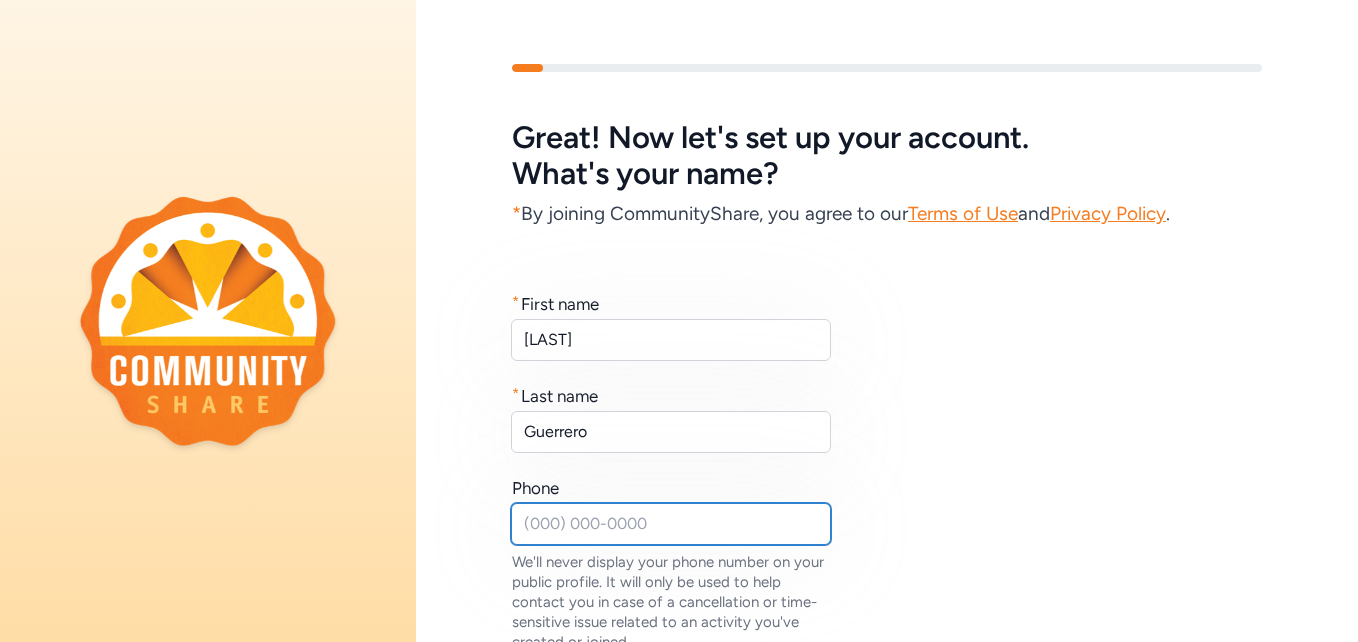 scroll, scrollTop: 257, scrollLeft: 0, axis: vertical 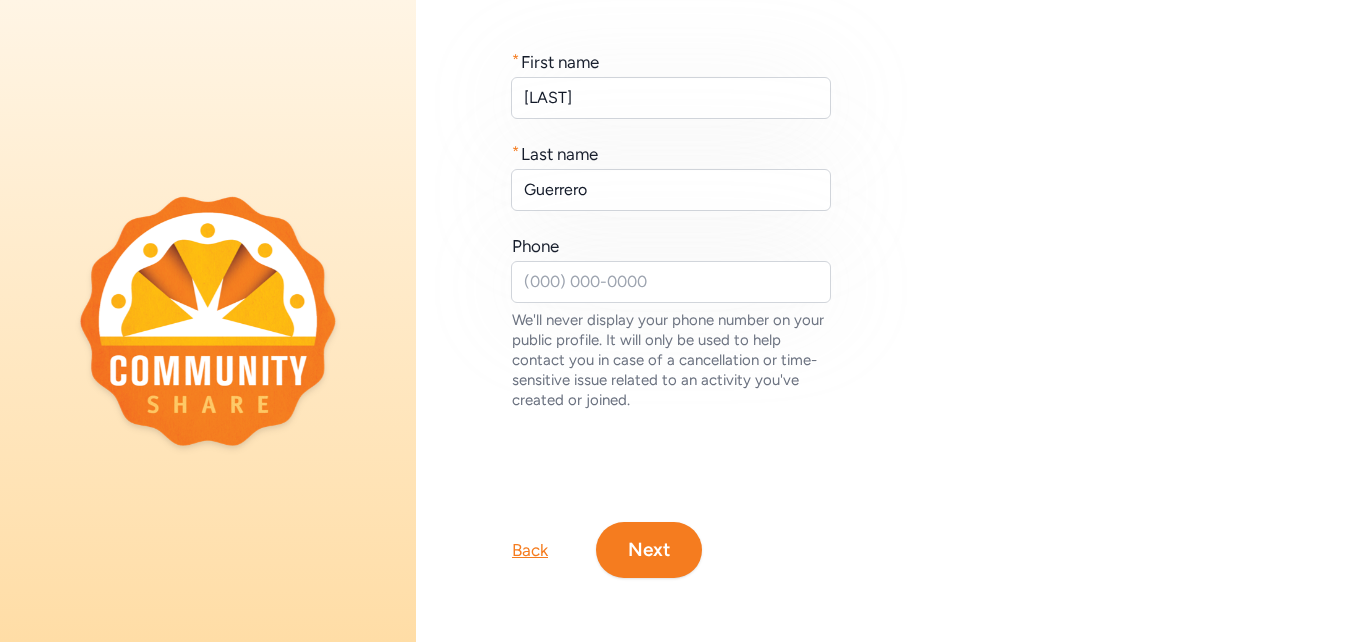 click on "Next" at bounding box center [649, 550] 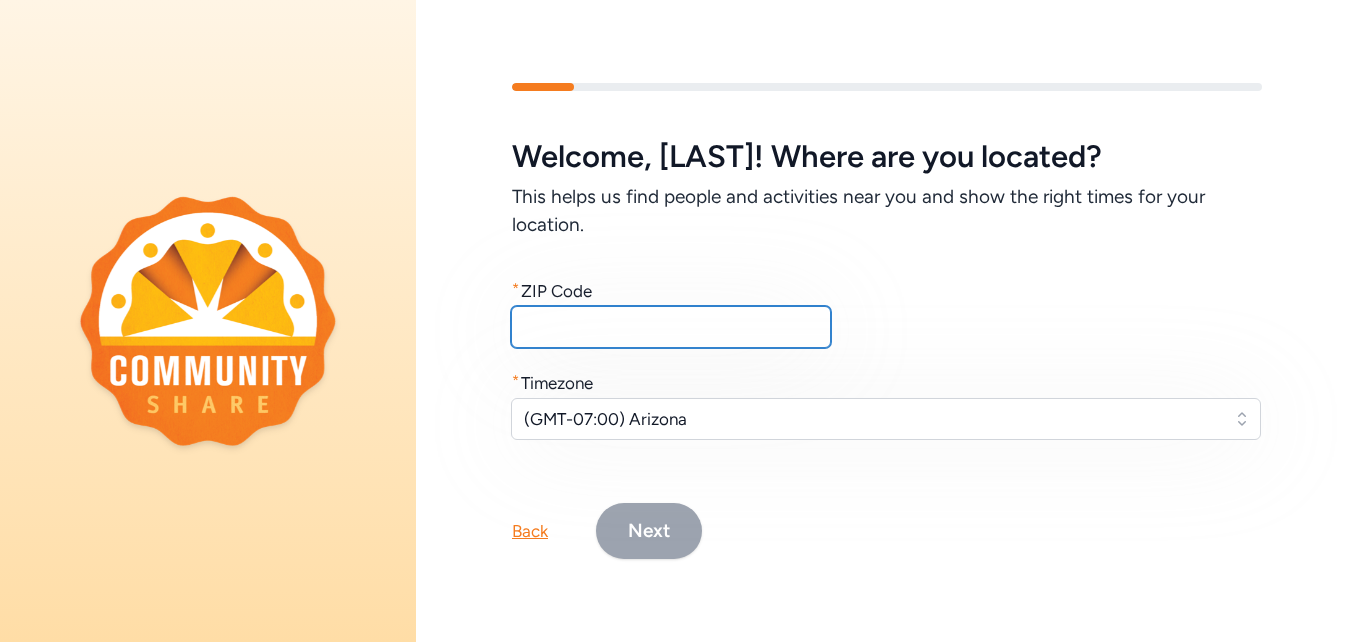click at bounding box center (671, 327) 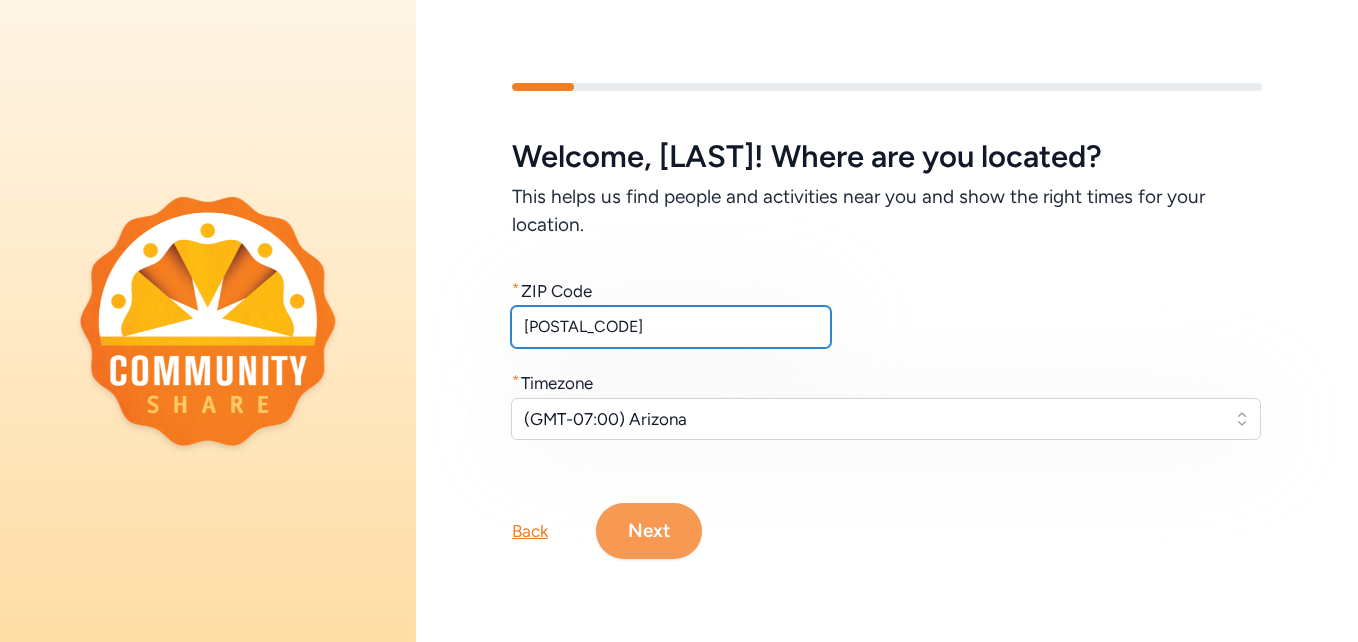 type on "[POSTAL_CODE]" 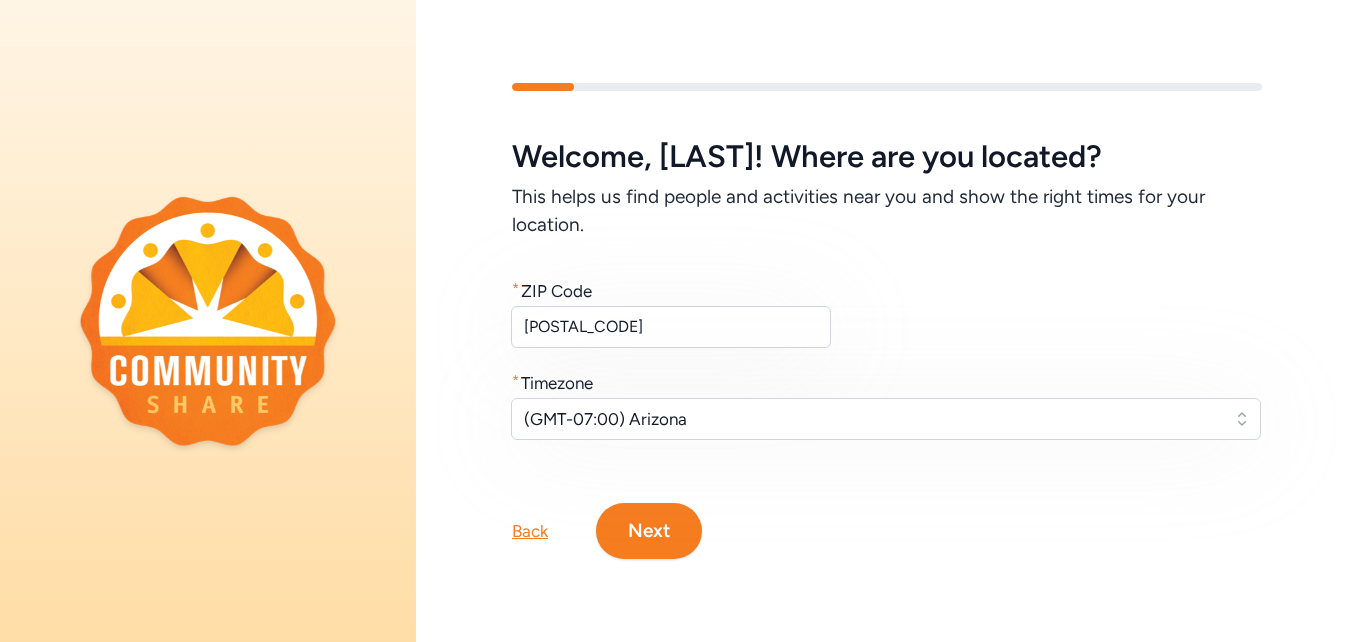 click on "Next" at bounding box center (649, 531) 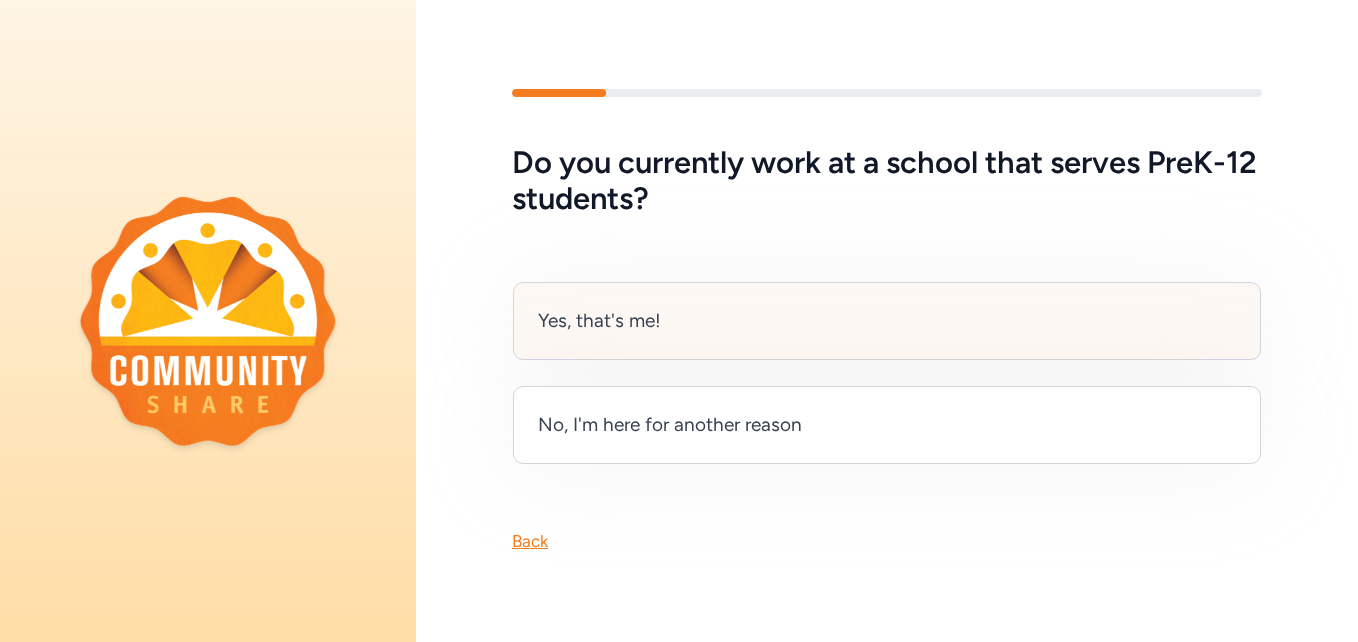 click on "Yes, that's me!" at bounding box center [887, 321] 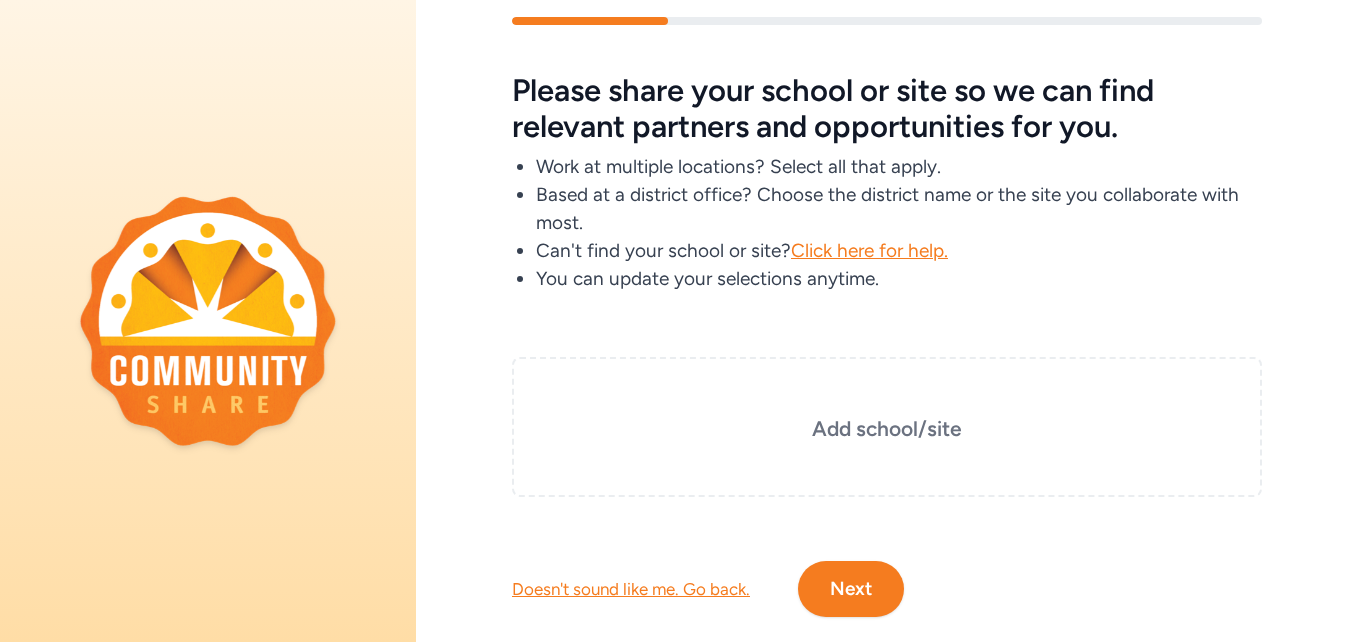 scroll, scrollTop: 101, scrollLeft: 0, axis: vertical 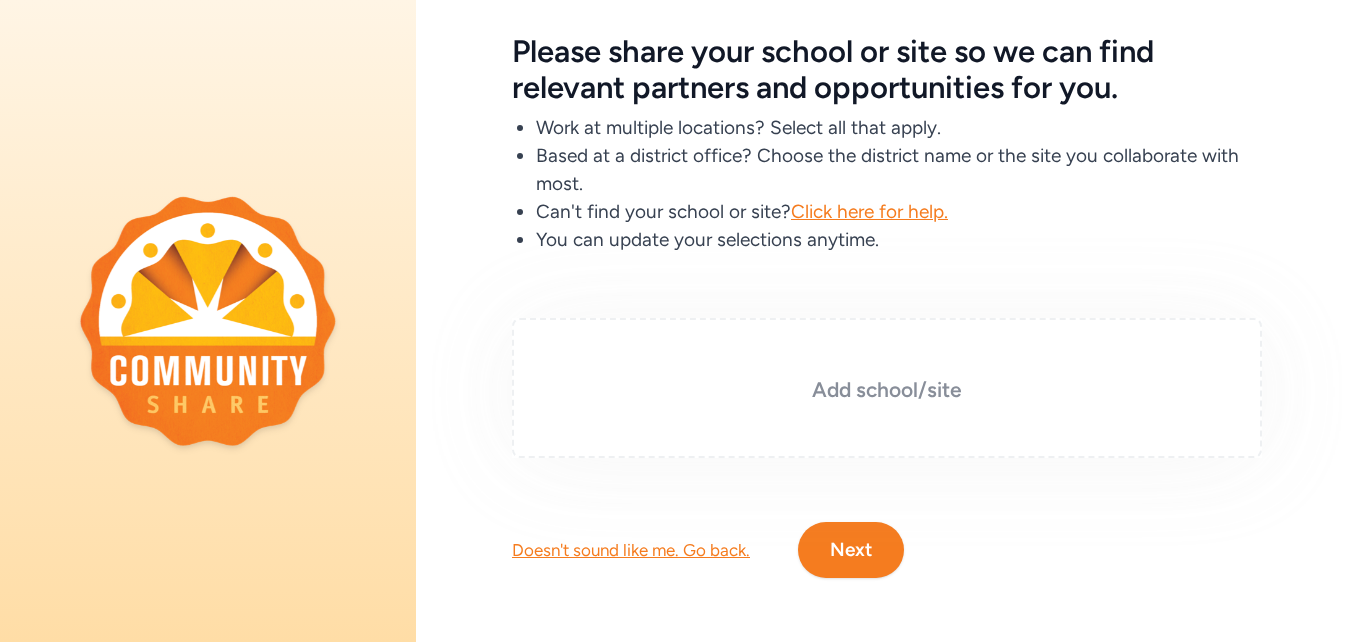 click on "Add school/site" at bounding box center [887, 390] 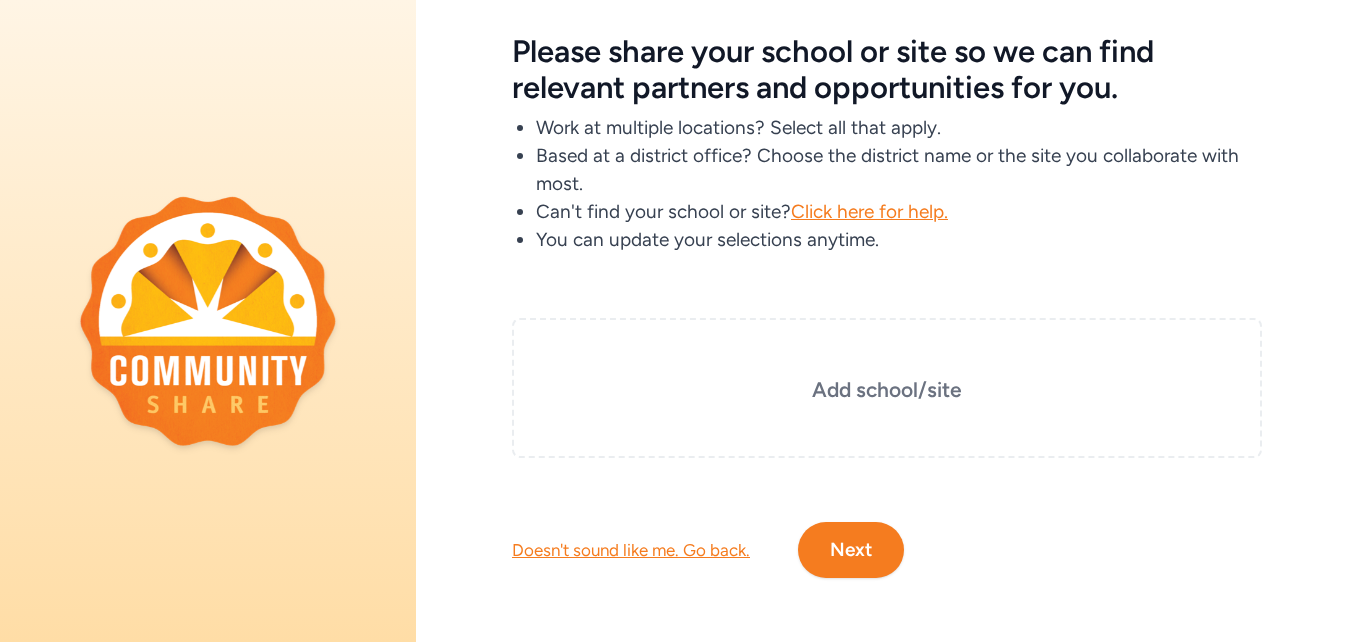 click on "School or Site Name Searching within  [NUMBER]  miles of  [POSTAL_CODE] .  Can't find your school or site?  Let us know ." at bounding box center (679, 275) 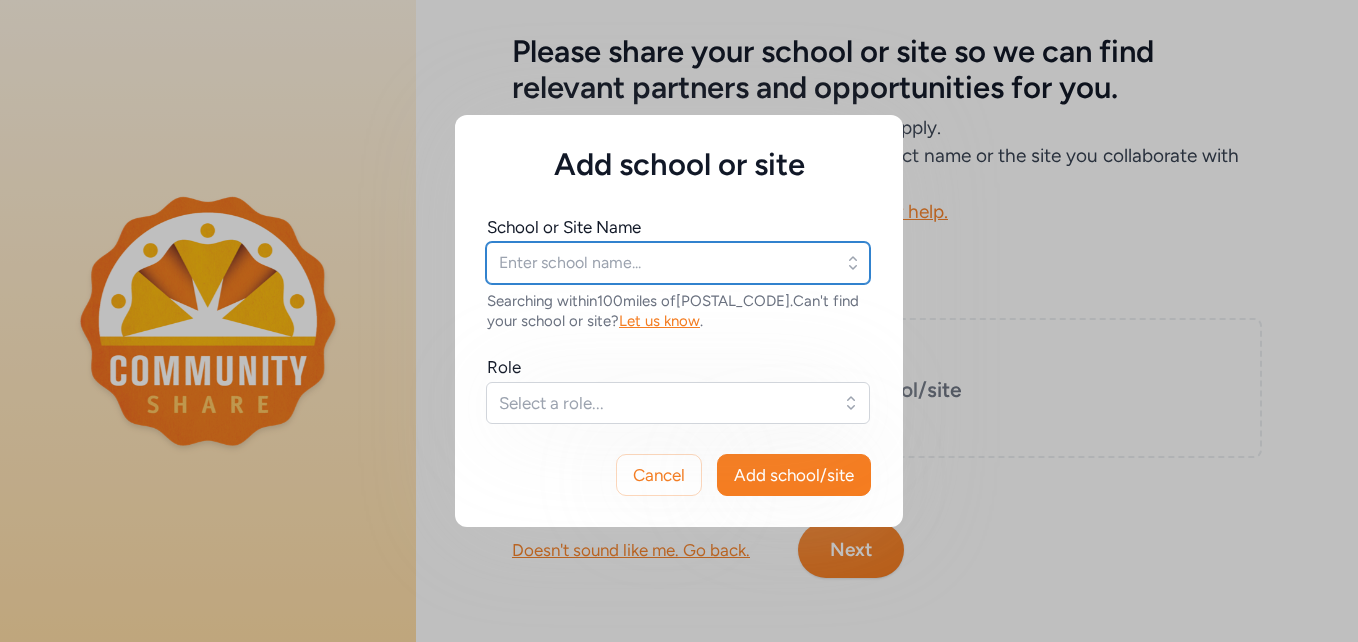 click at bounding box center [678, 263] 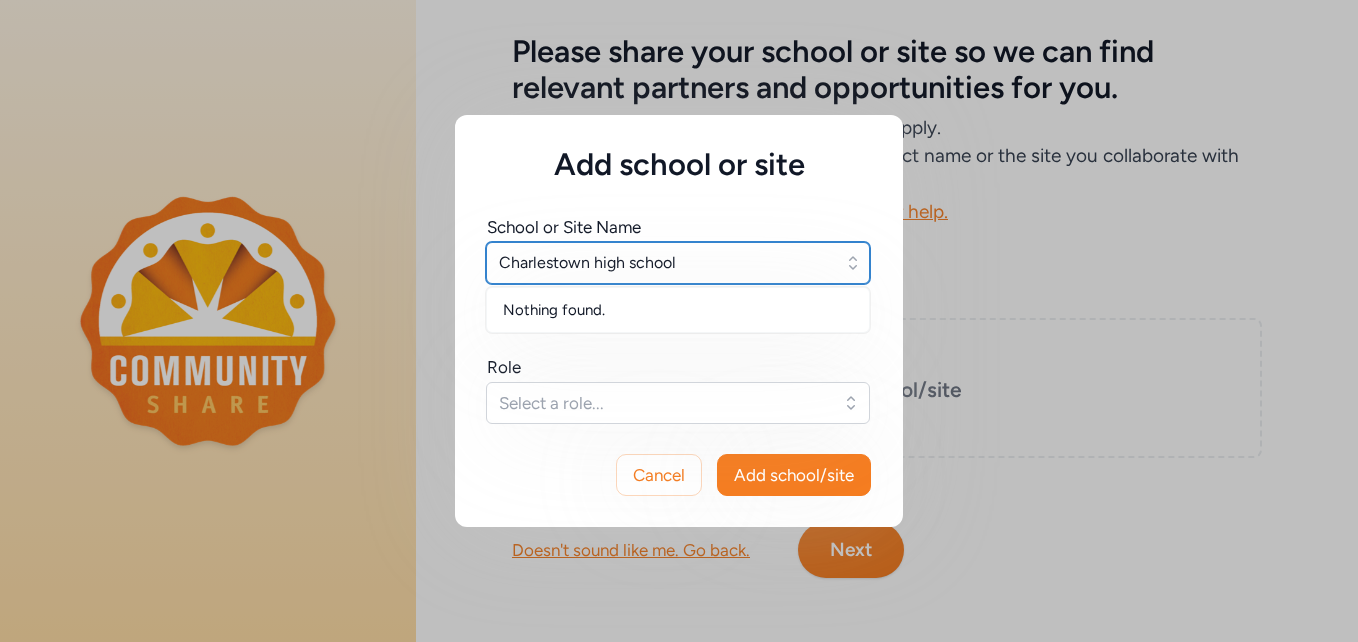 type on "Charlestown high school" 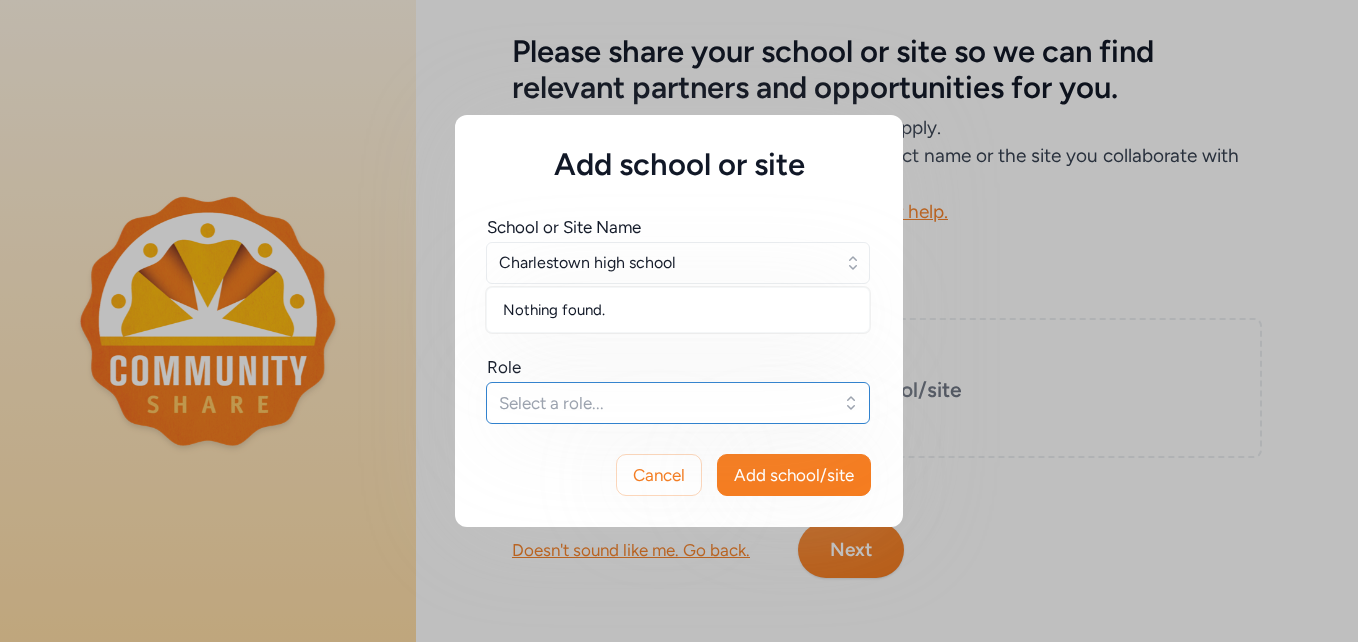 click on "Select a role..." at bounding box center [678, 403] 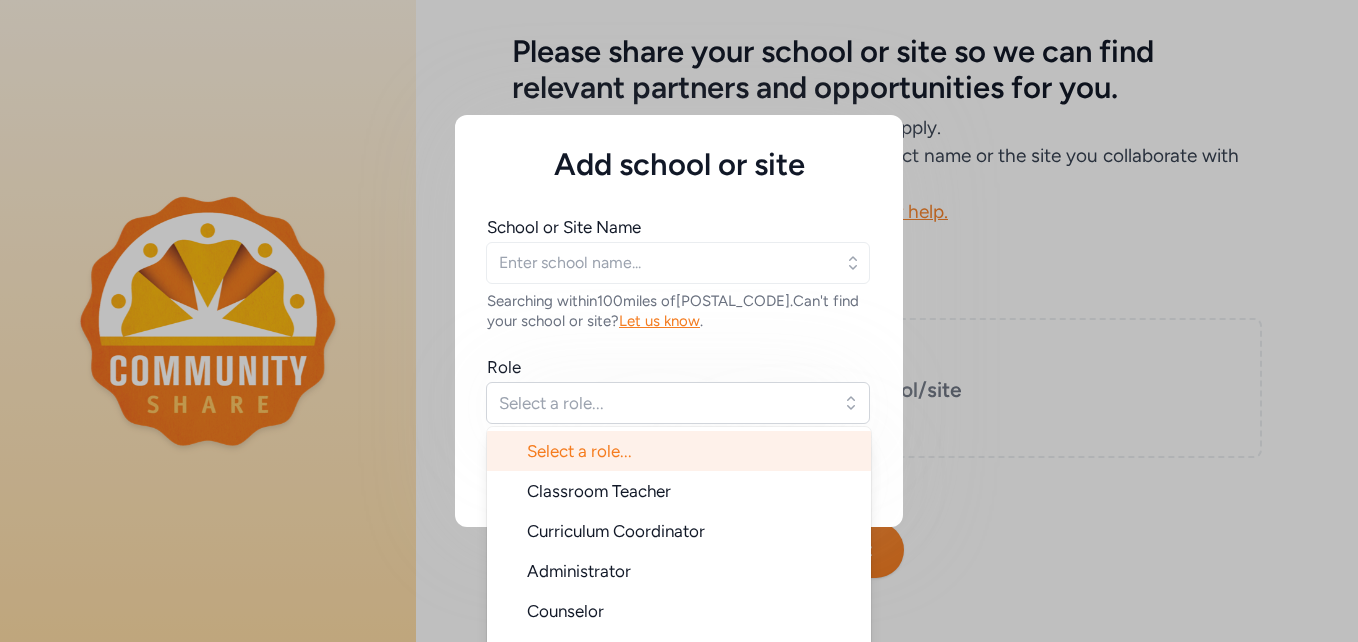 scroll, scrollTop: 17, scrollLeft: 0, axis: vertical 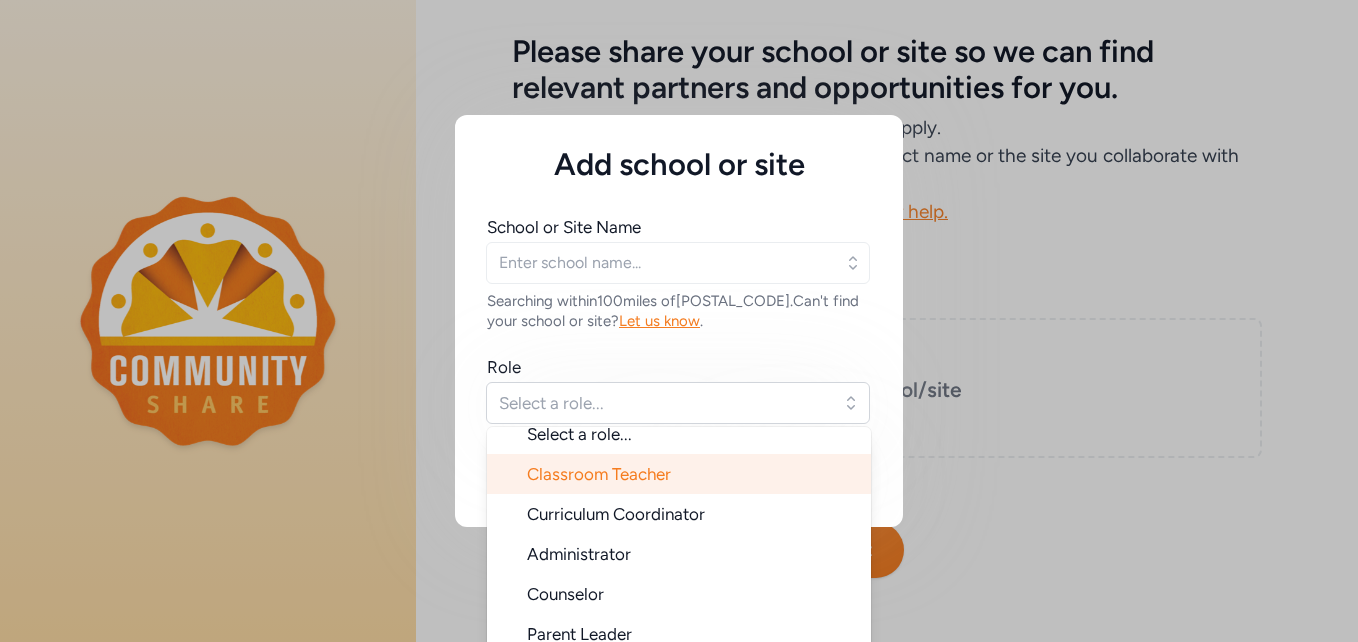 click on "Classroom Teacher" at bounding box center (599, 474) 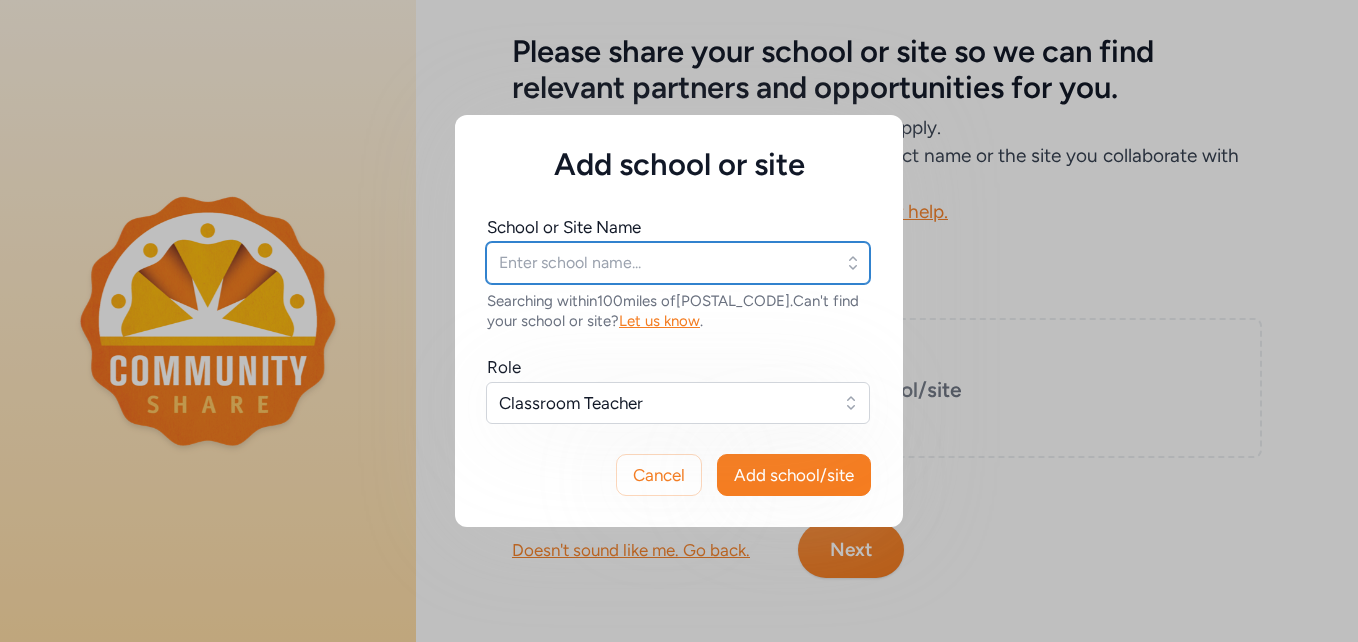 click at bounding box center [678, 263] 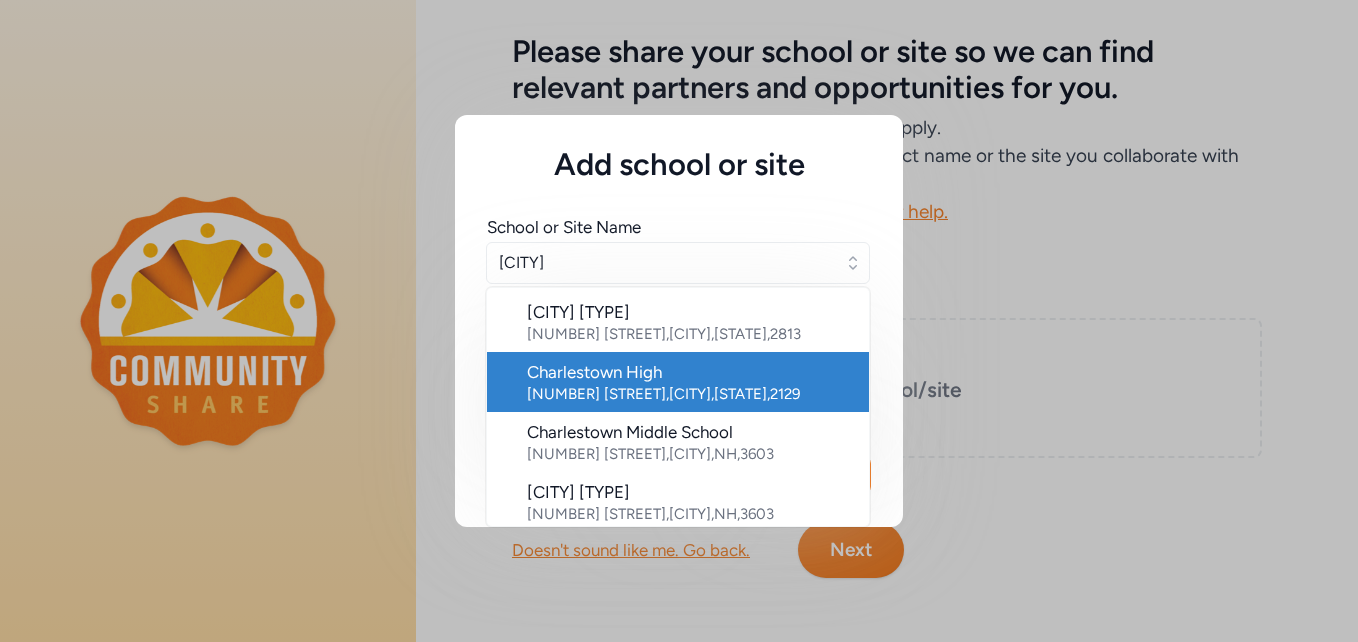 click on "[NUMBER] [STREET] , [CITY] , [STATE] , [ZIP]" at bounding box center [690, 394] 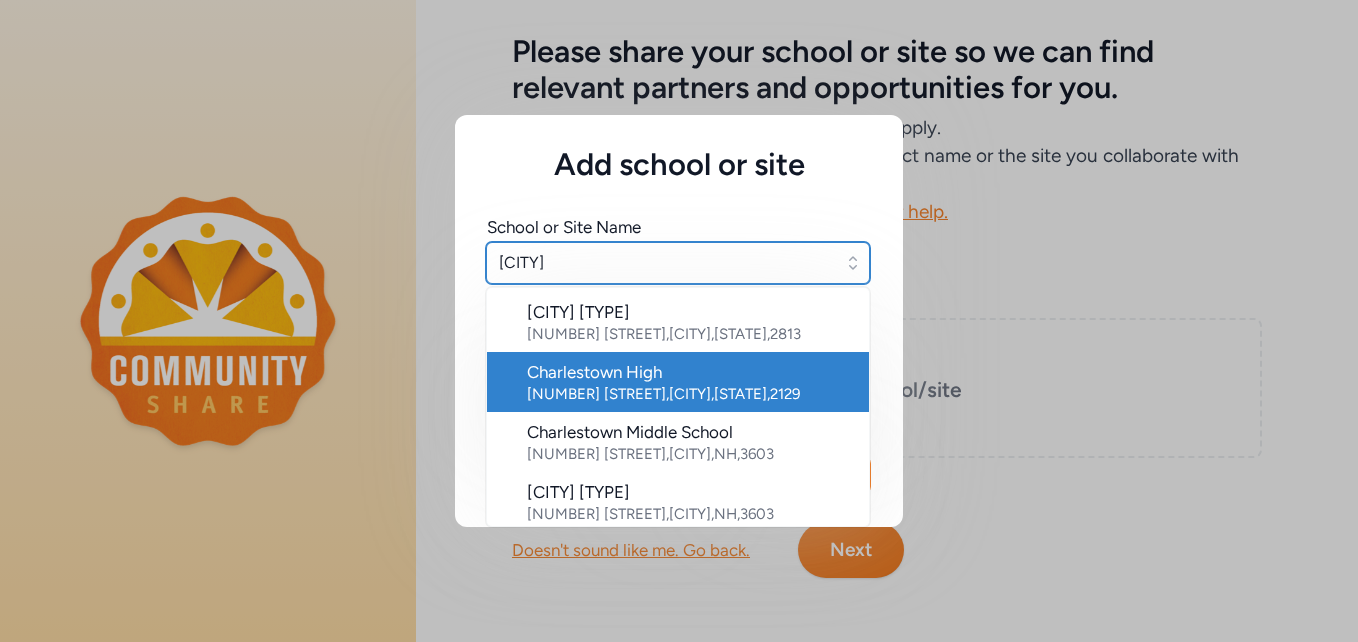 type on "Charlestown High" 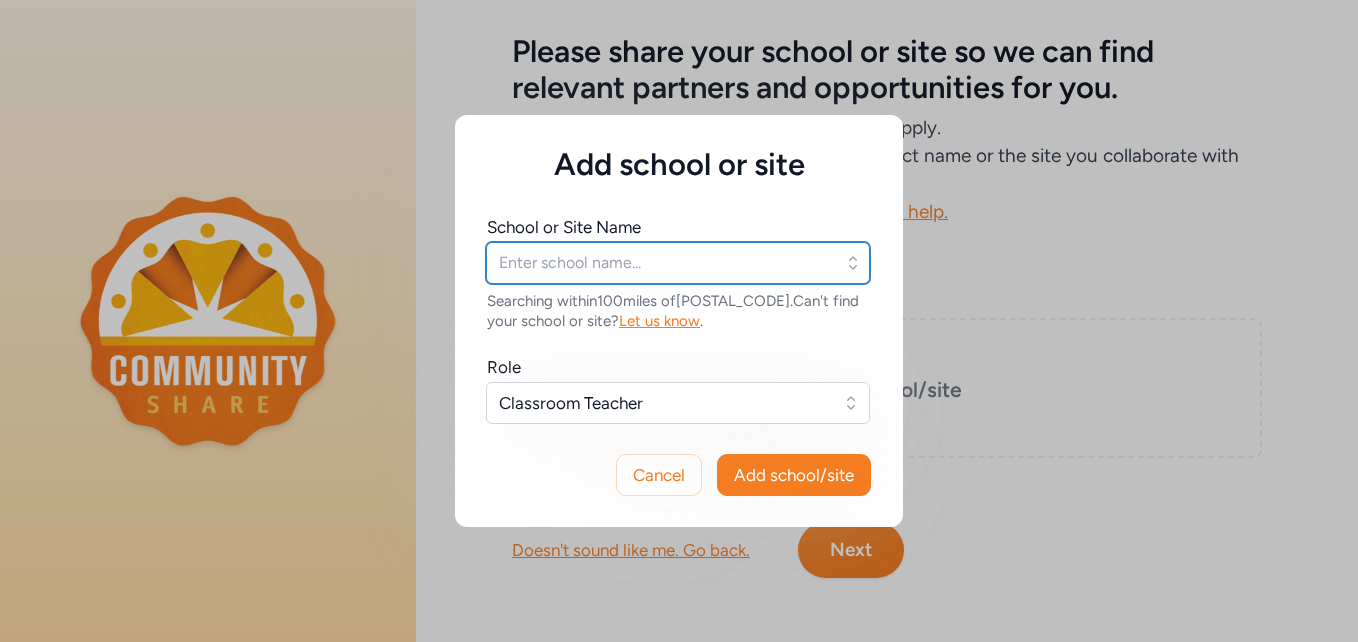 type on "Charlestown High" 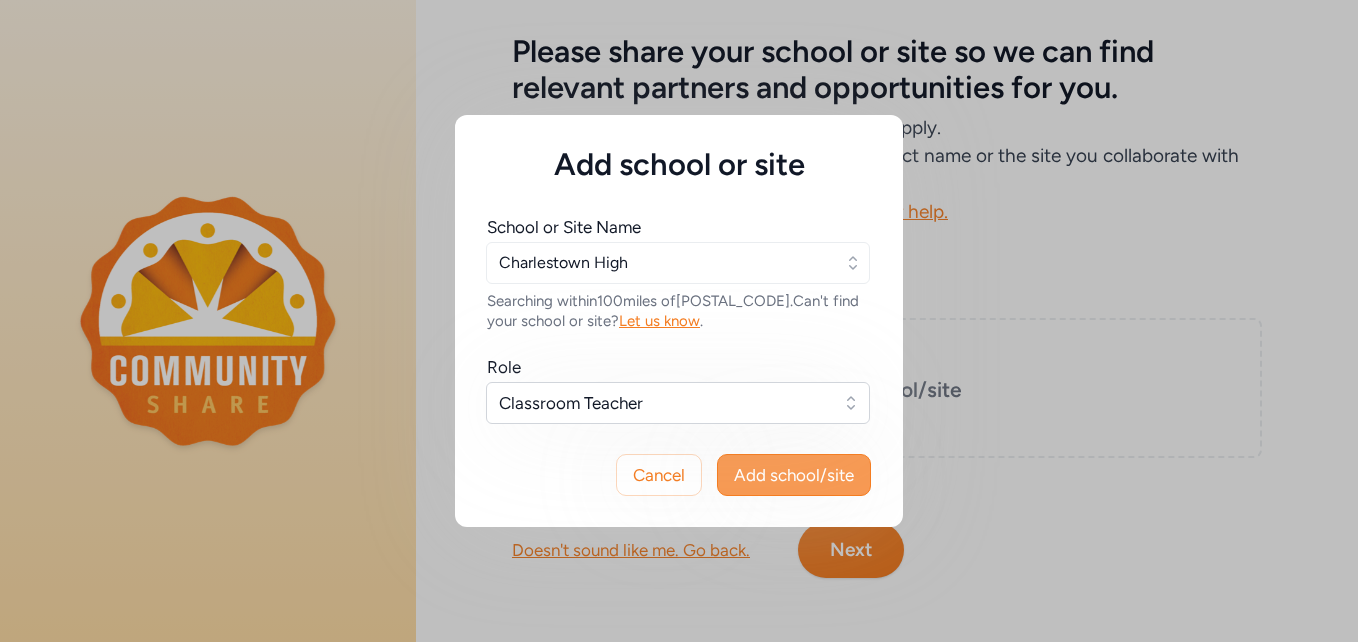 click on "Add school/site" at bounding box center (794, 475) 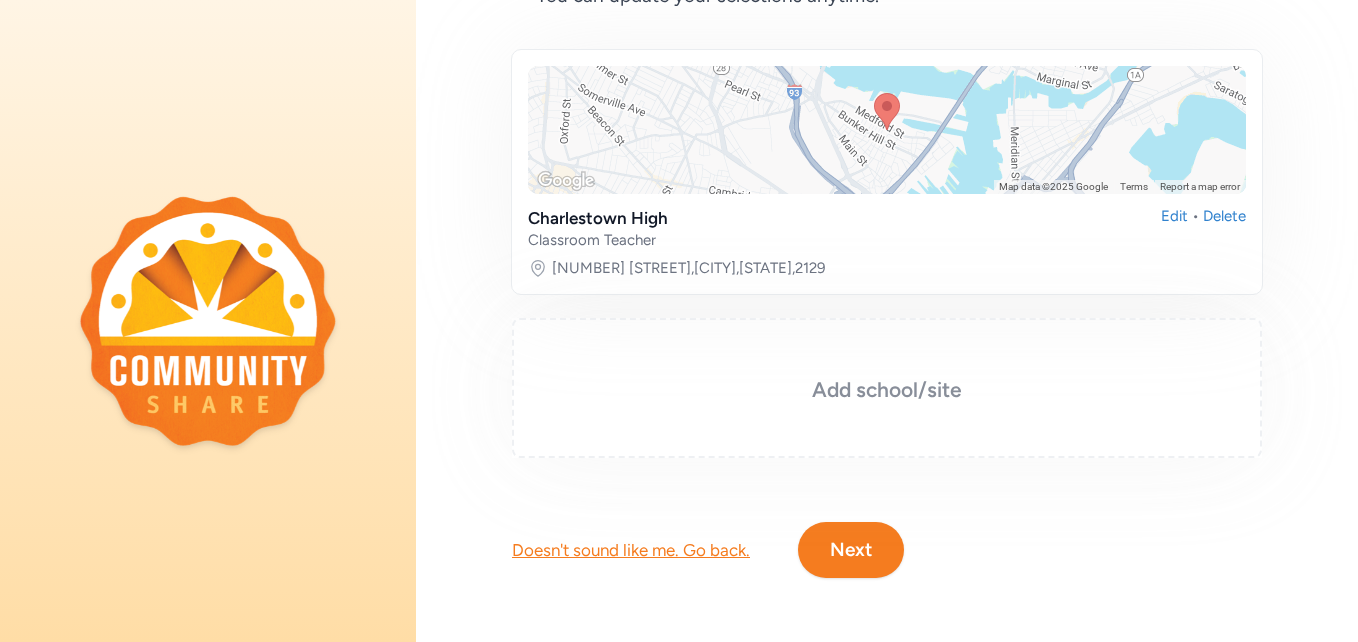 scroll, scrollTop: 345, scrollLeft: 0, axis: vertical 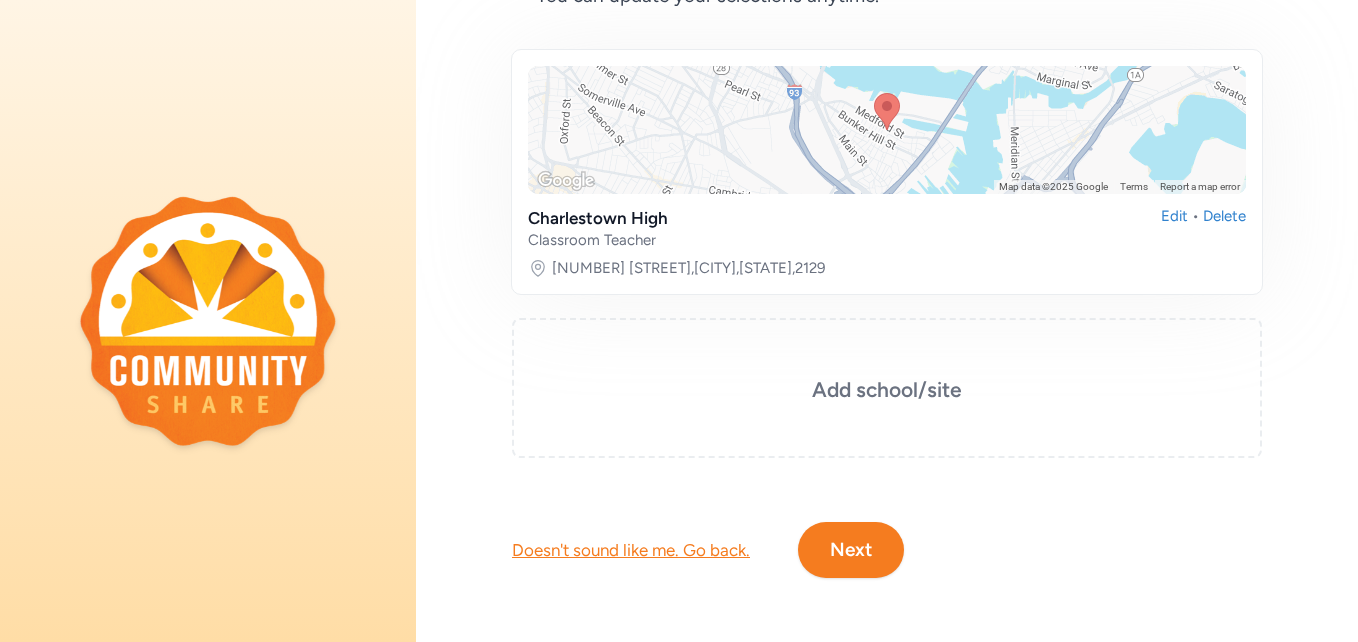 click on "Next" at bounding box center [851, 550] 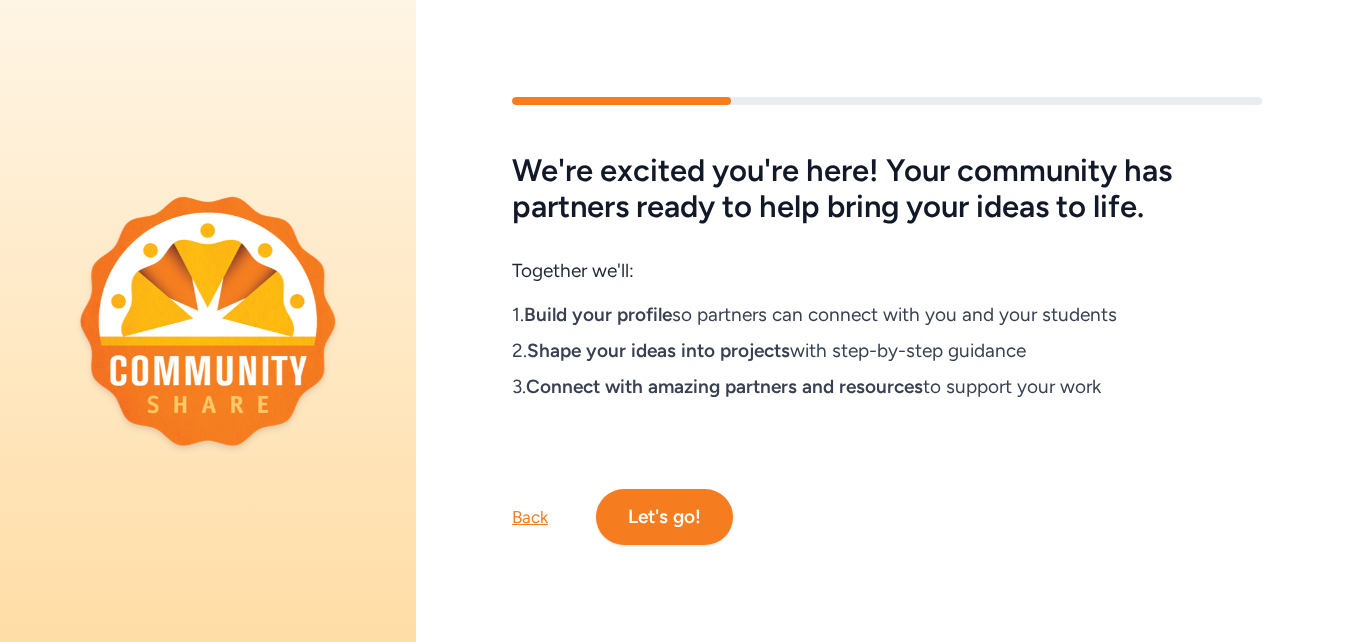 click on "Let's go!" at bounding box center [664, 517] 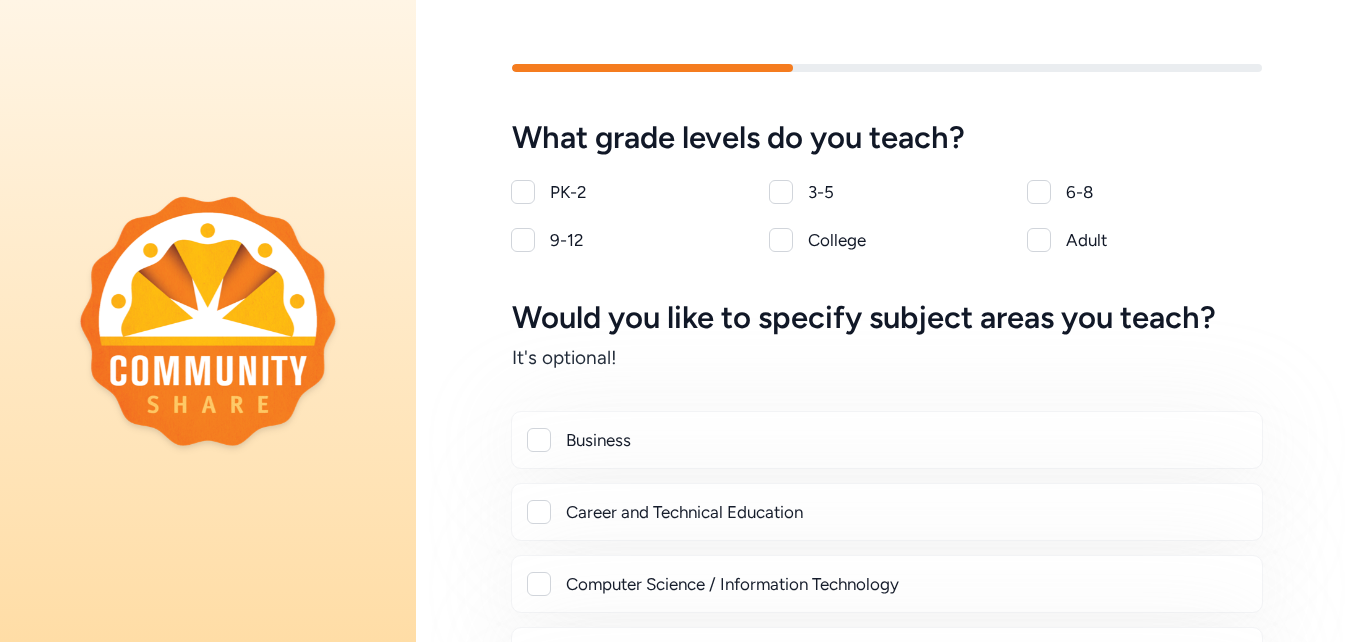 click at bounding box center [1039, 192] 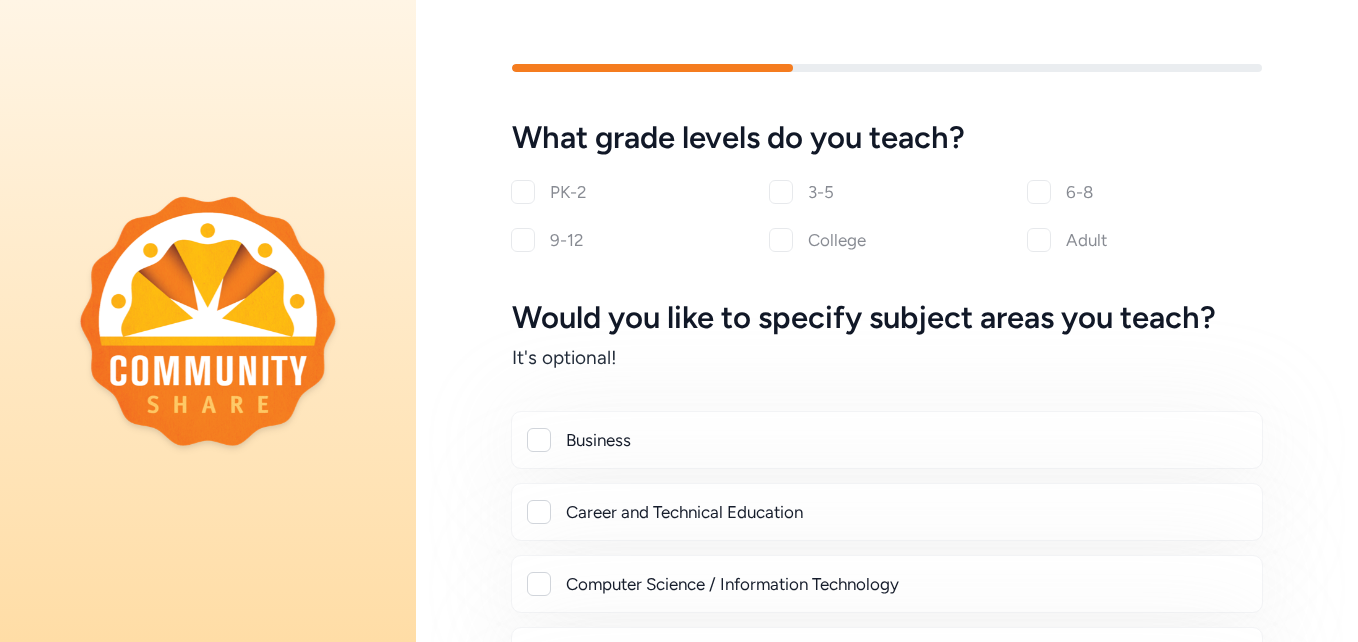 checkbox on "true" 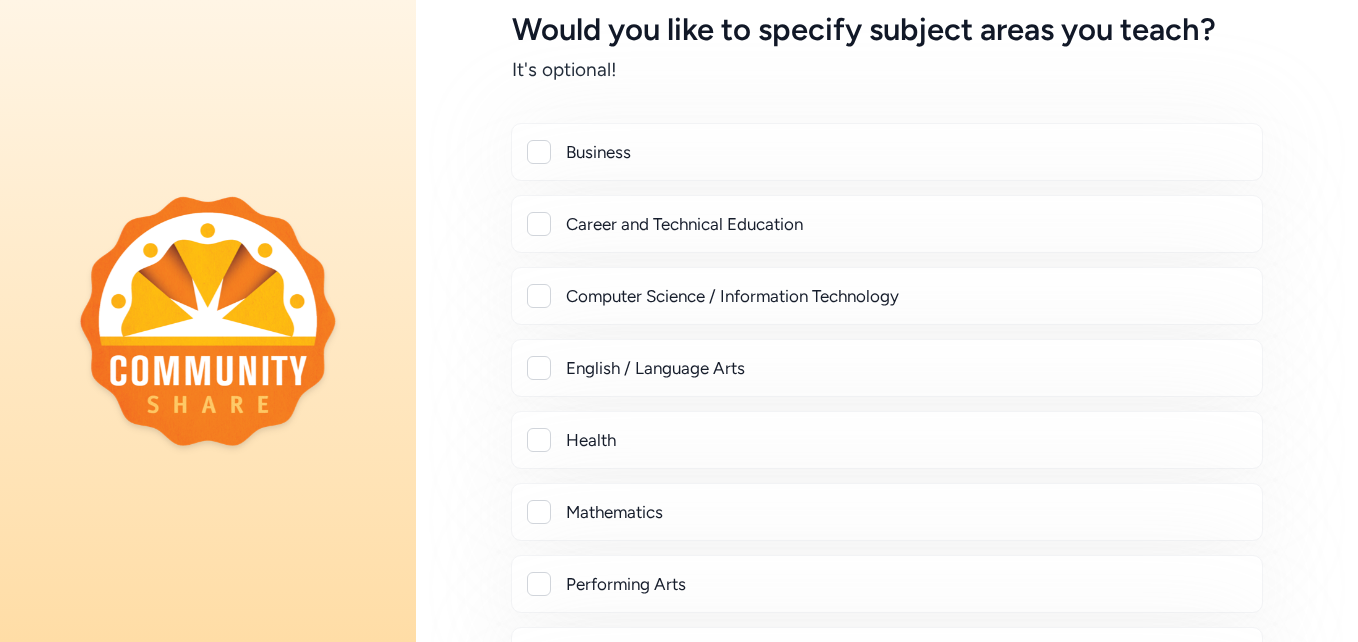 scroll, scrollTop: 290, scrollLeft: 0, axis: vertical 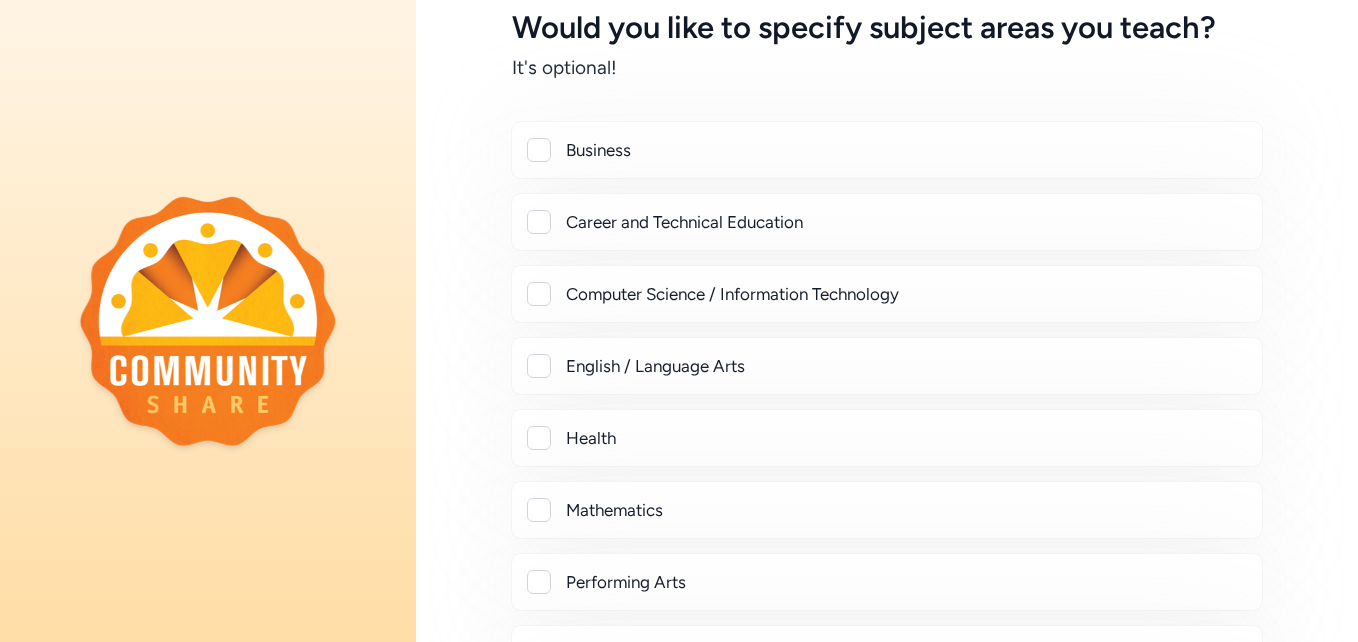 click on "English / Language Arts" at bounding box center [887, 366] 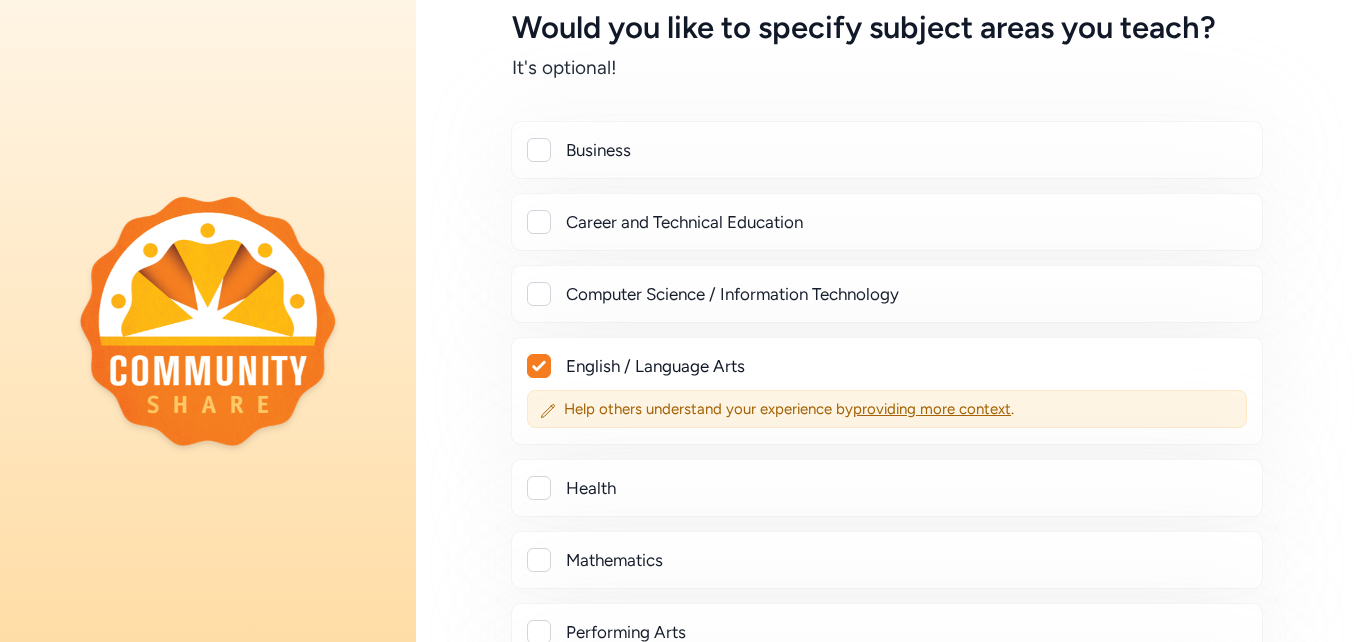 checkbox on "true" 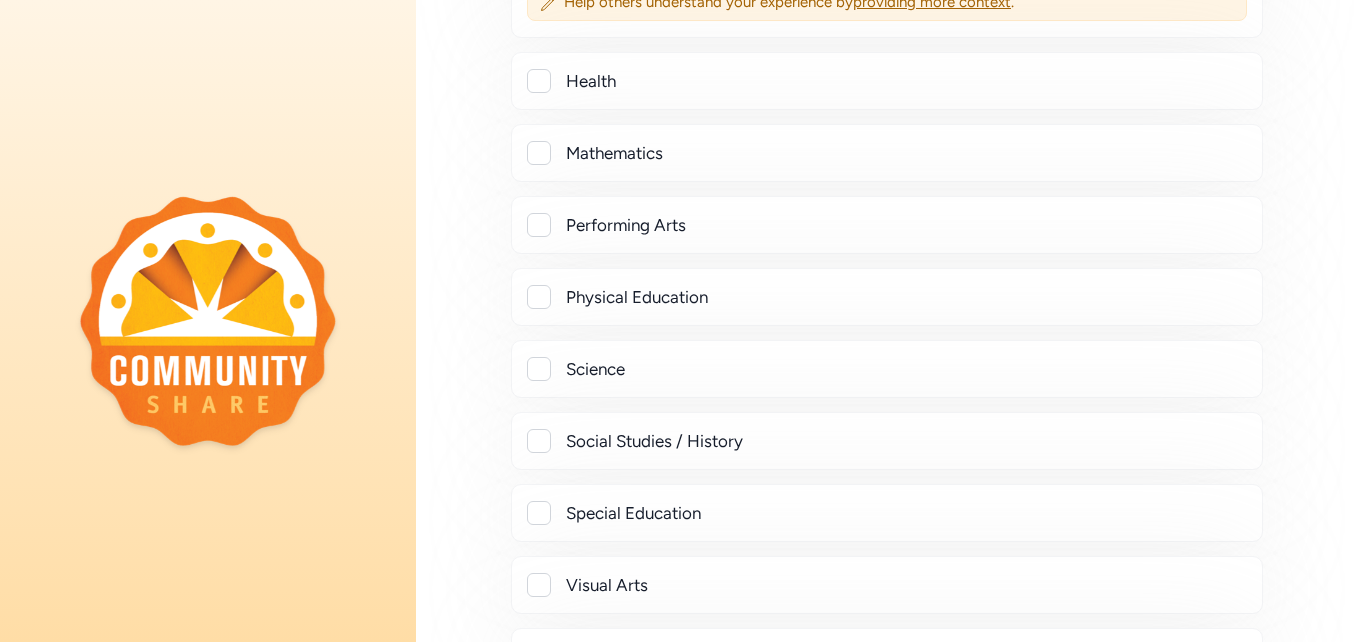 scroll, scrollTop: 698, scrollLeft: 0, axis: vertical 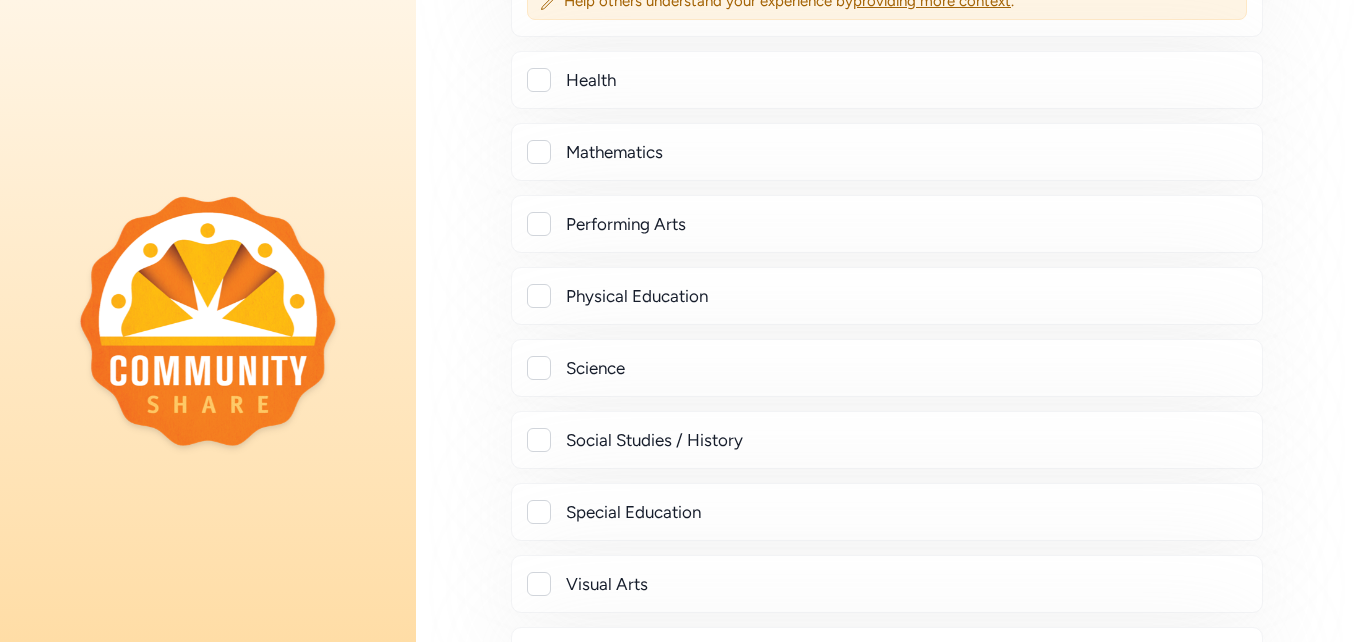 click at bounding box center (539, 440) 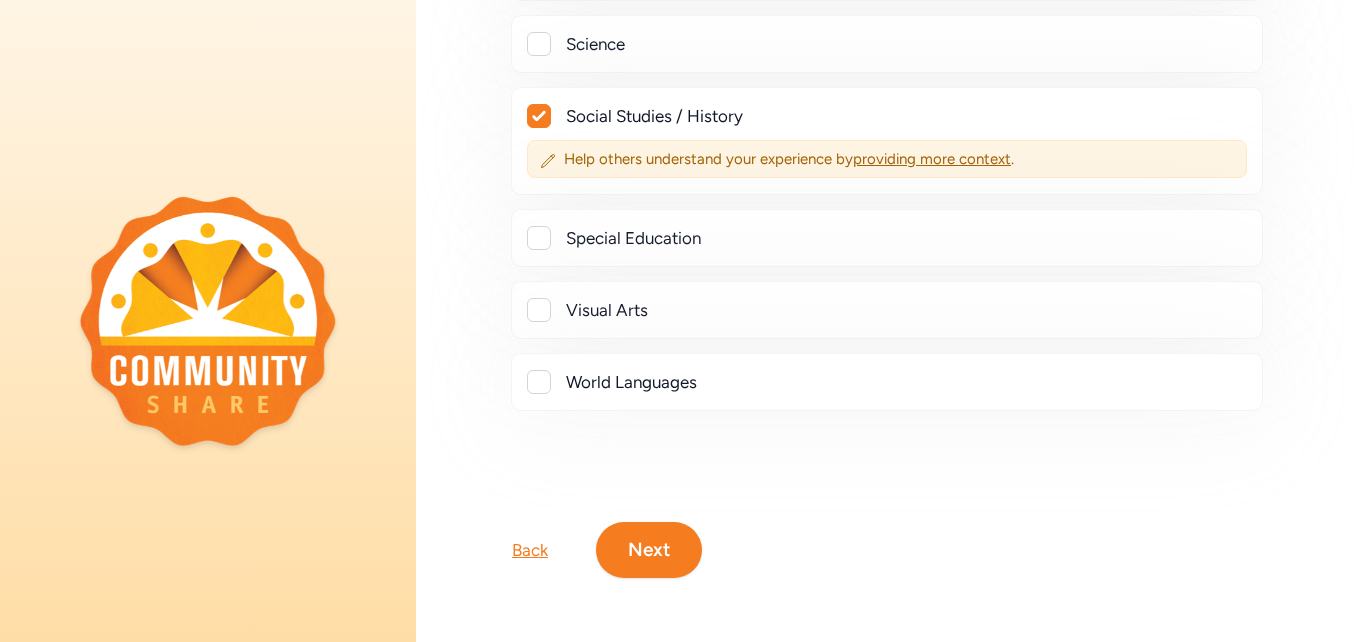 scroll, scrollTop: 1035, scrollLeft: 0, axis: vertical 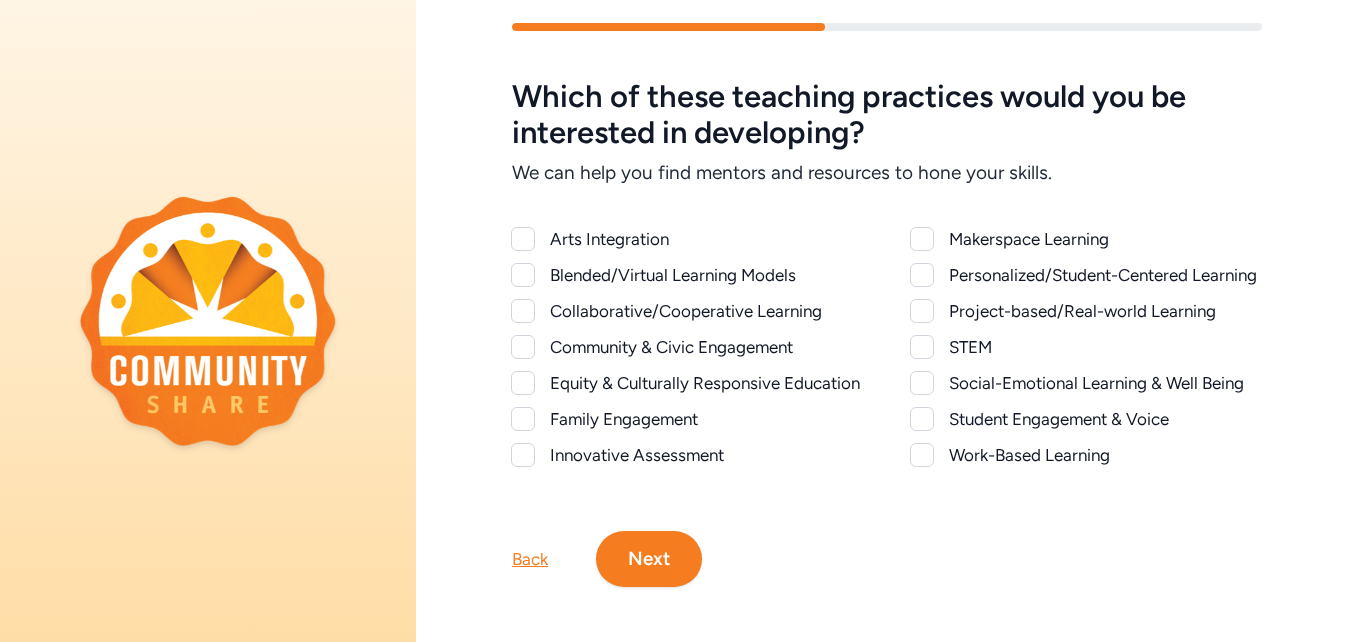 click at bounding box center (523, 347) 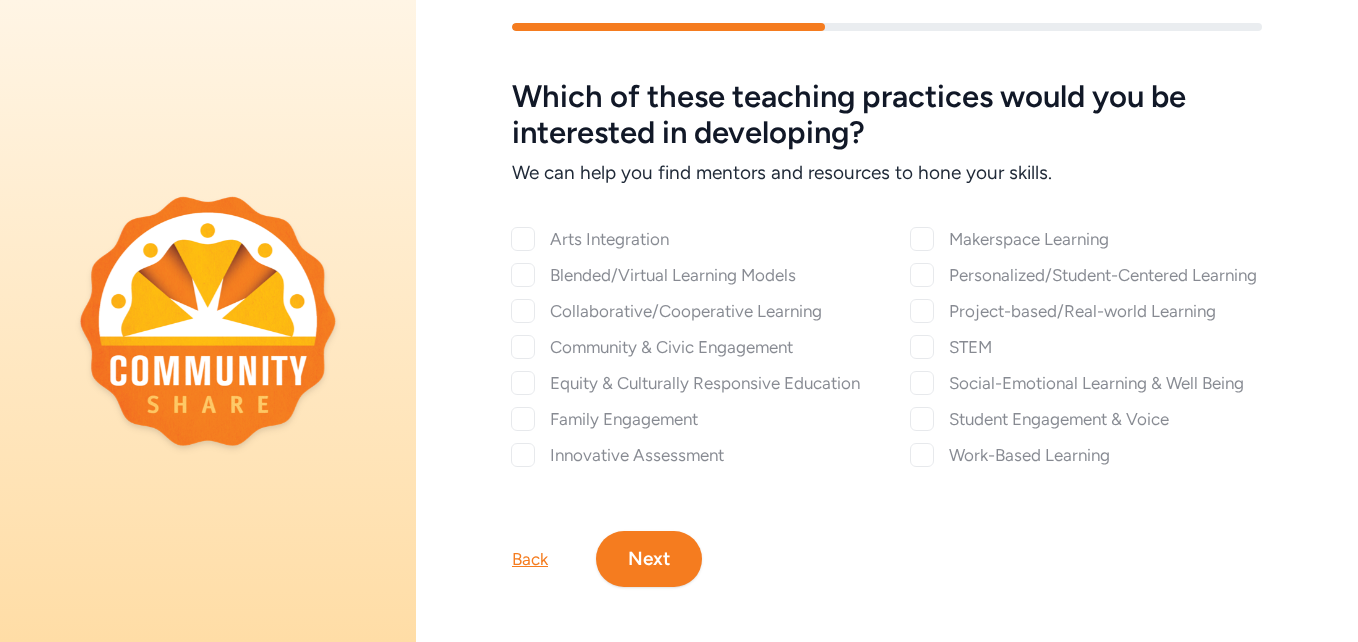 checkbox on "true" 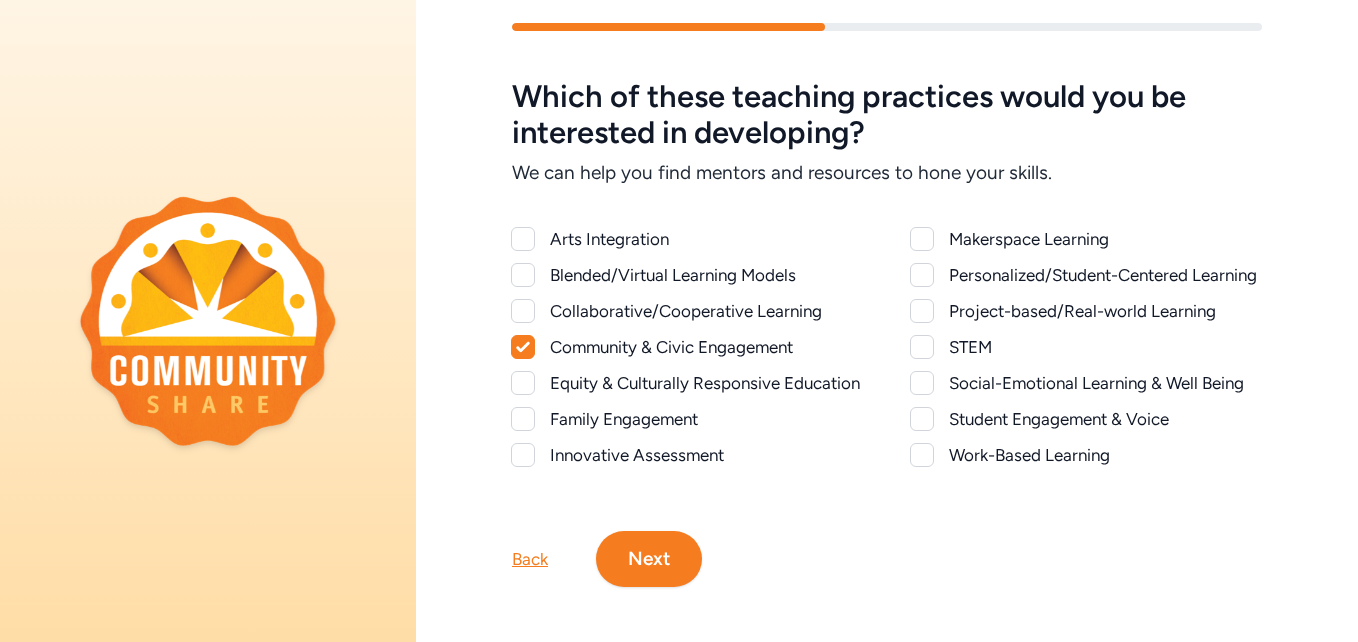 click at bounding box center (523, 383) 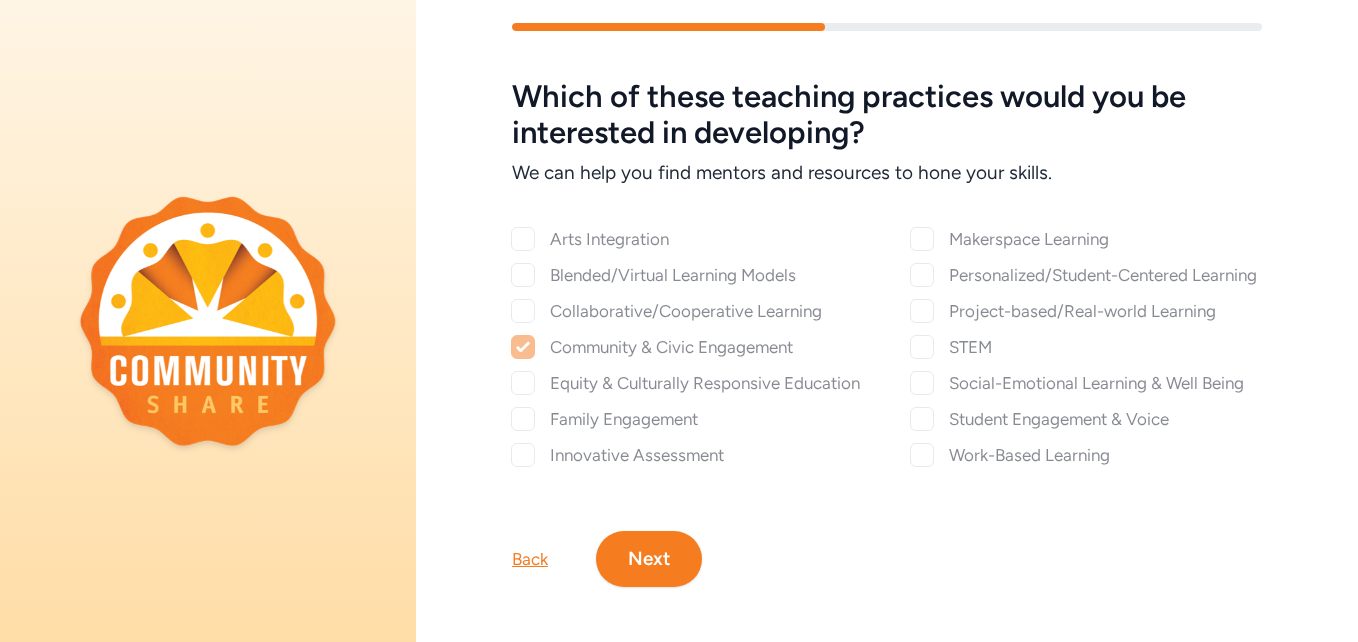 checkbox on "true" 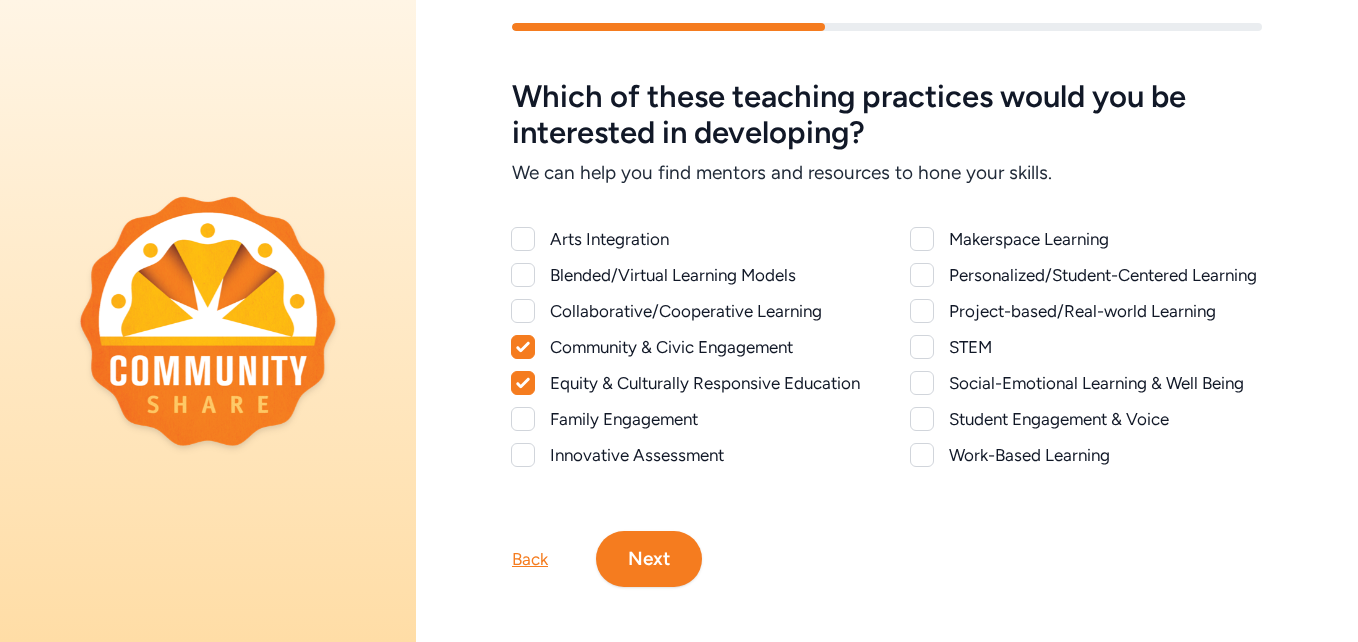 click at bounding box center [523, 419] 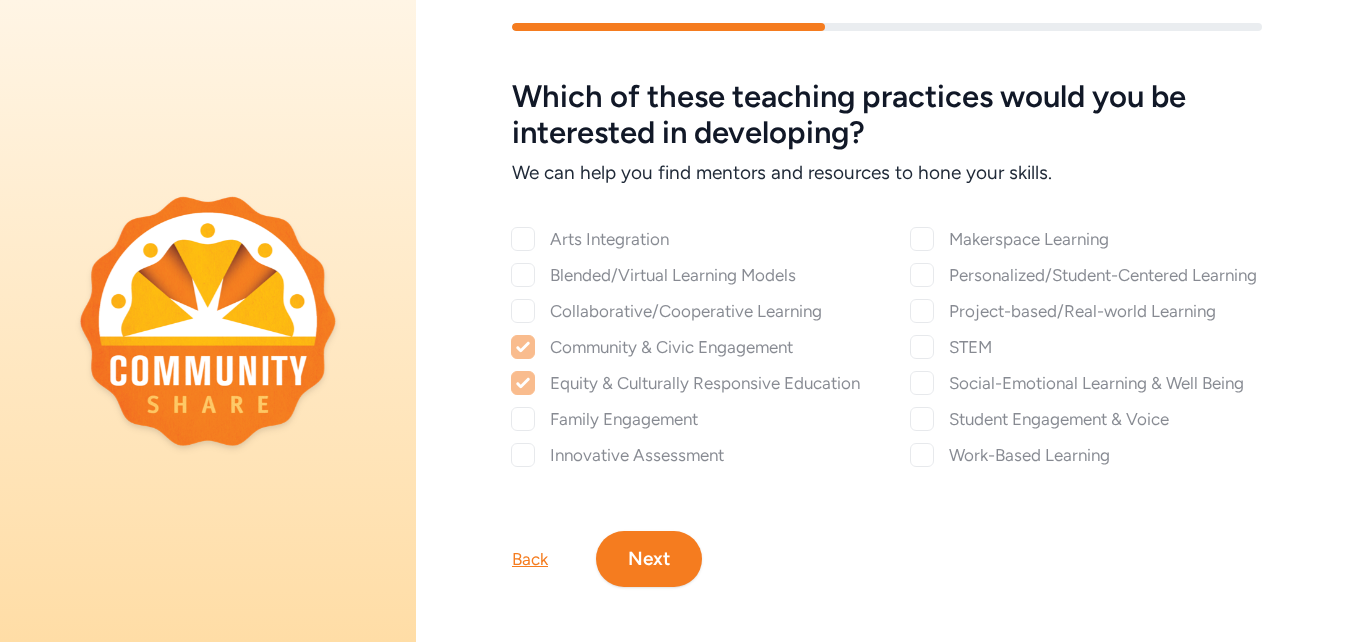 checkbox on "true" 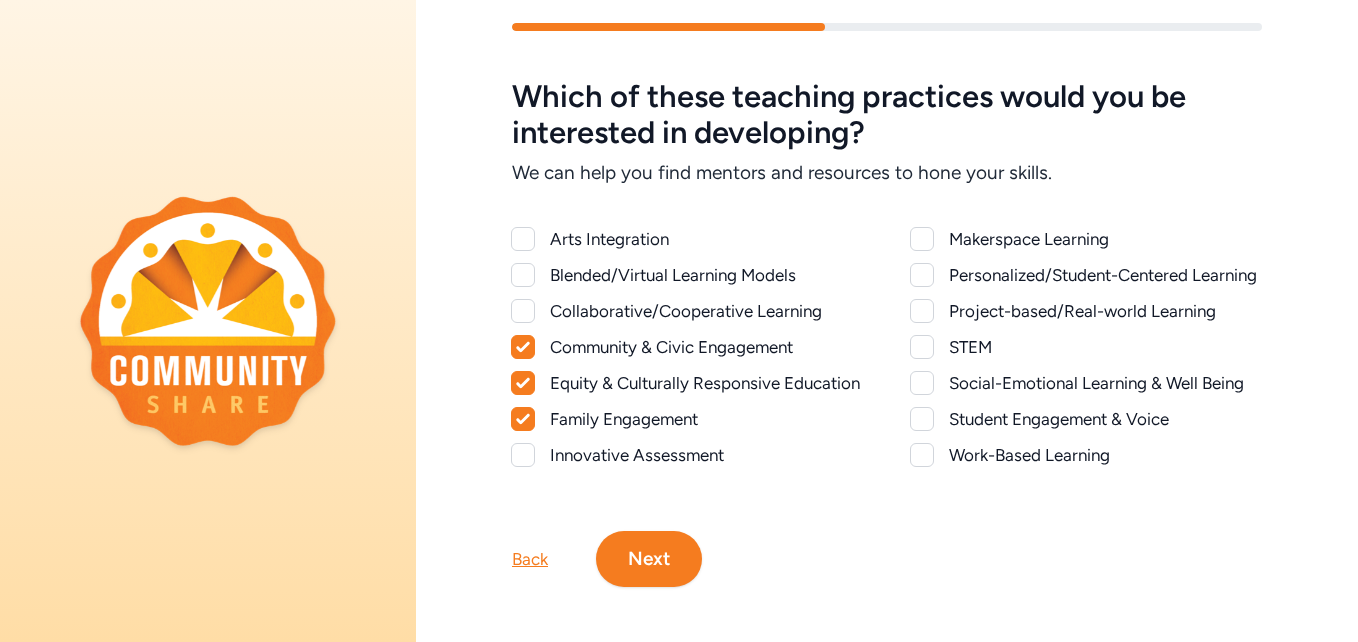 click at bounding box center [922, 455] 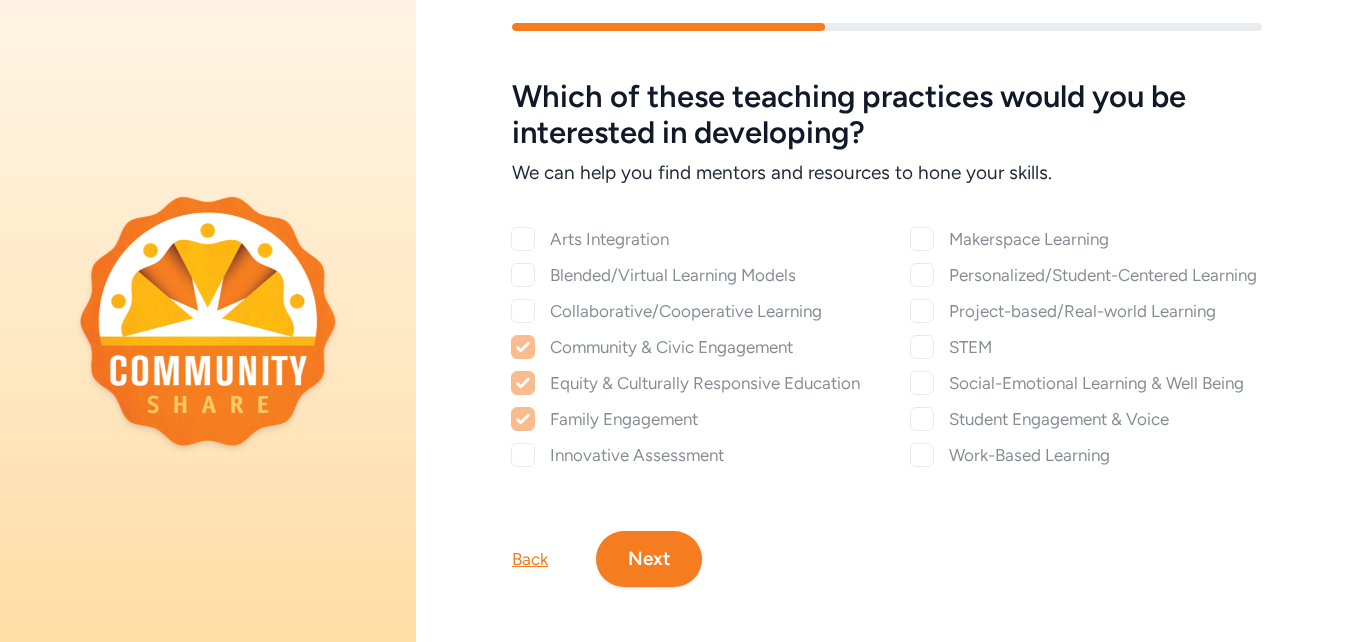 checkbox on "true" 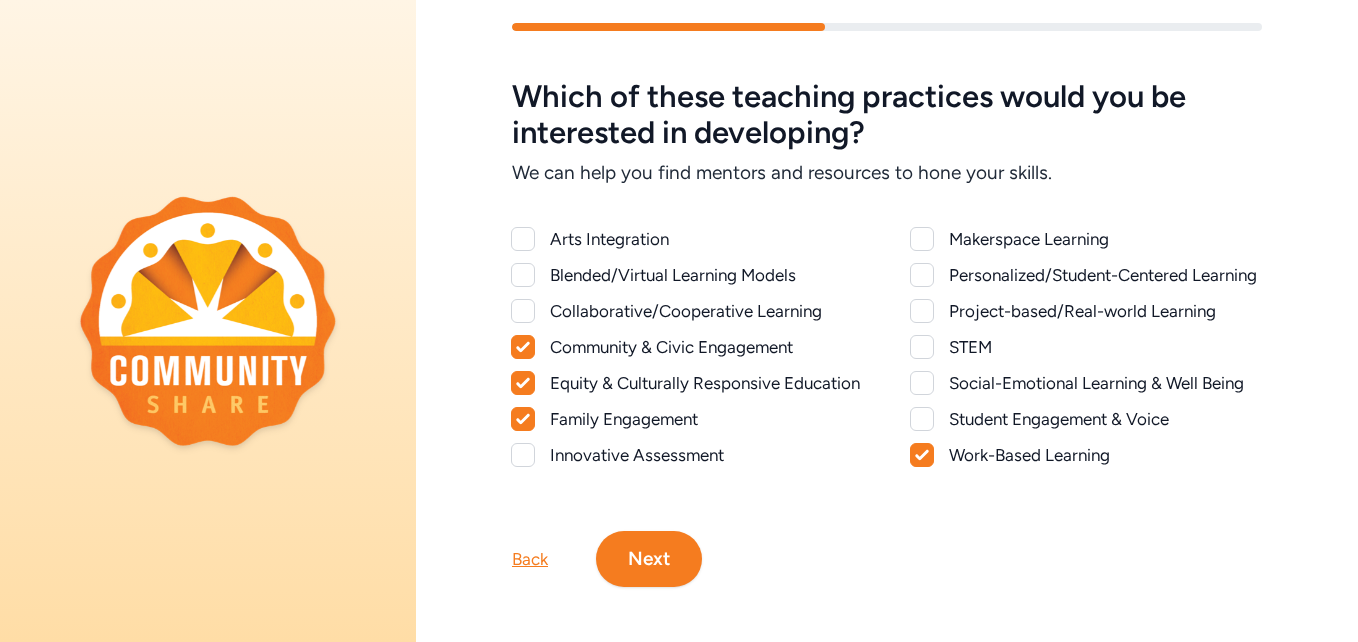 click at bounding box center (922, 419) 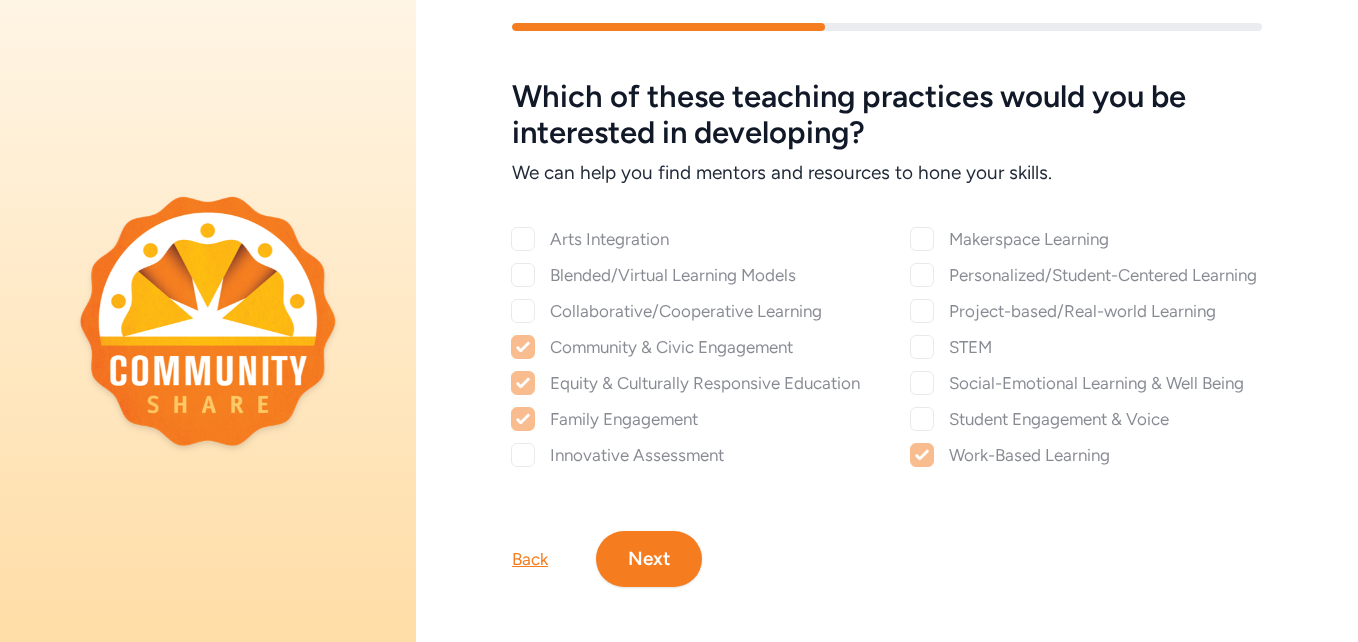 checkbox on "true" 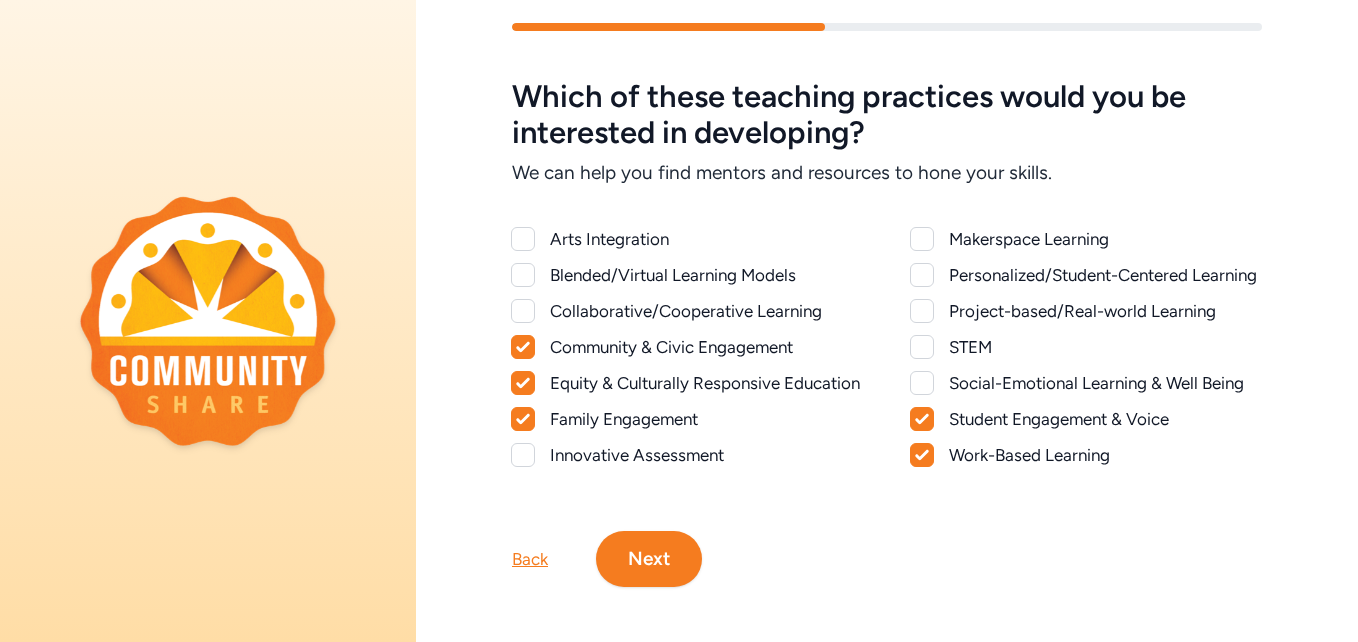 click at bounding box center (922, 311) 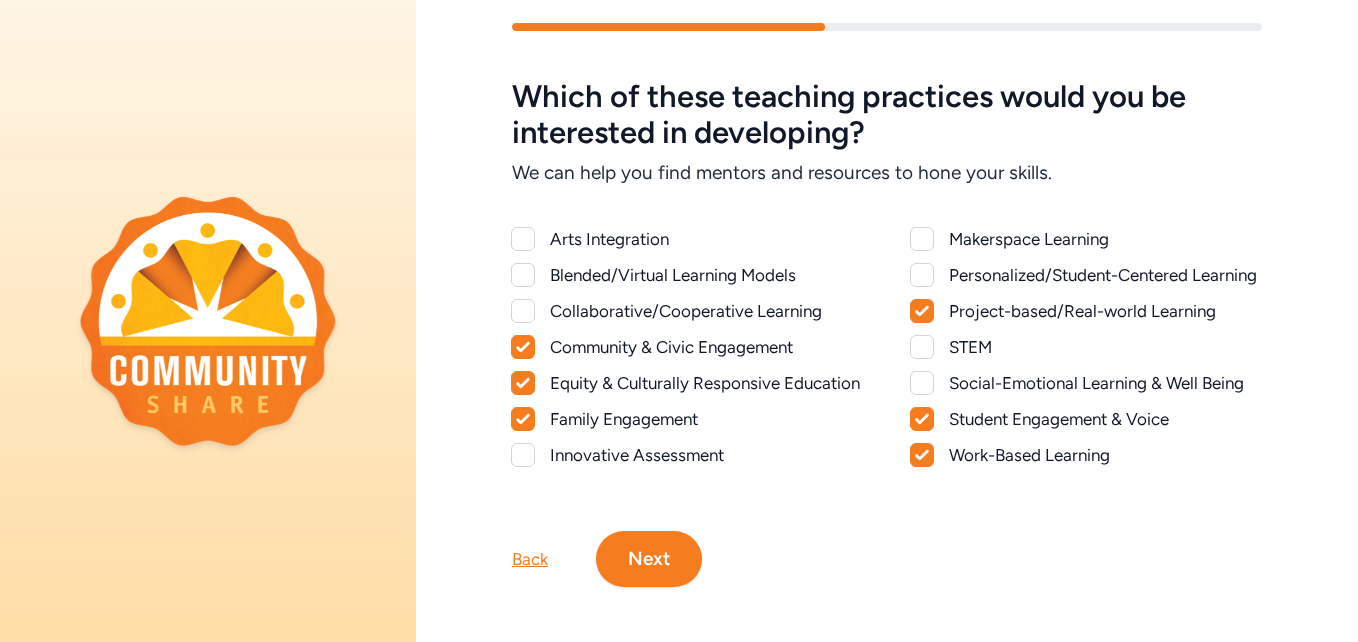 checkbox on "true" 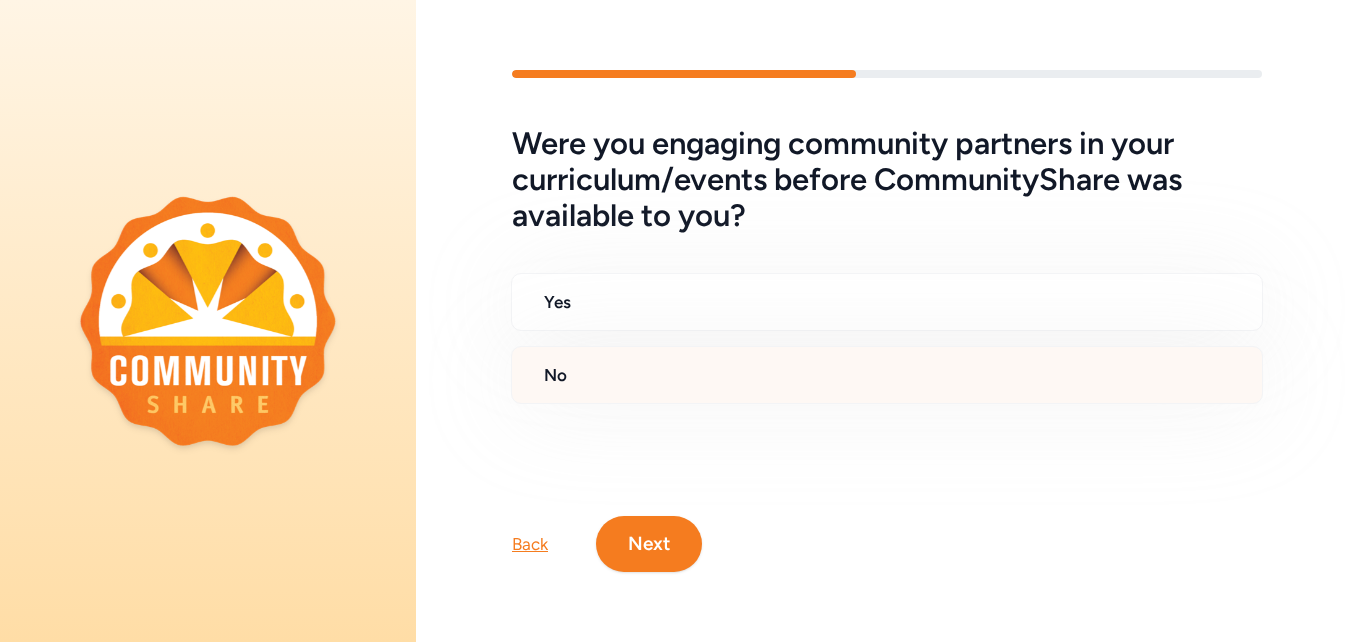 click on "No" at bounding box center [887, 375] 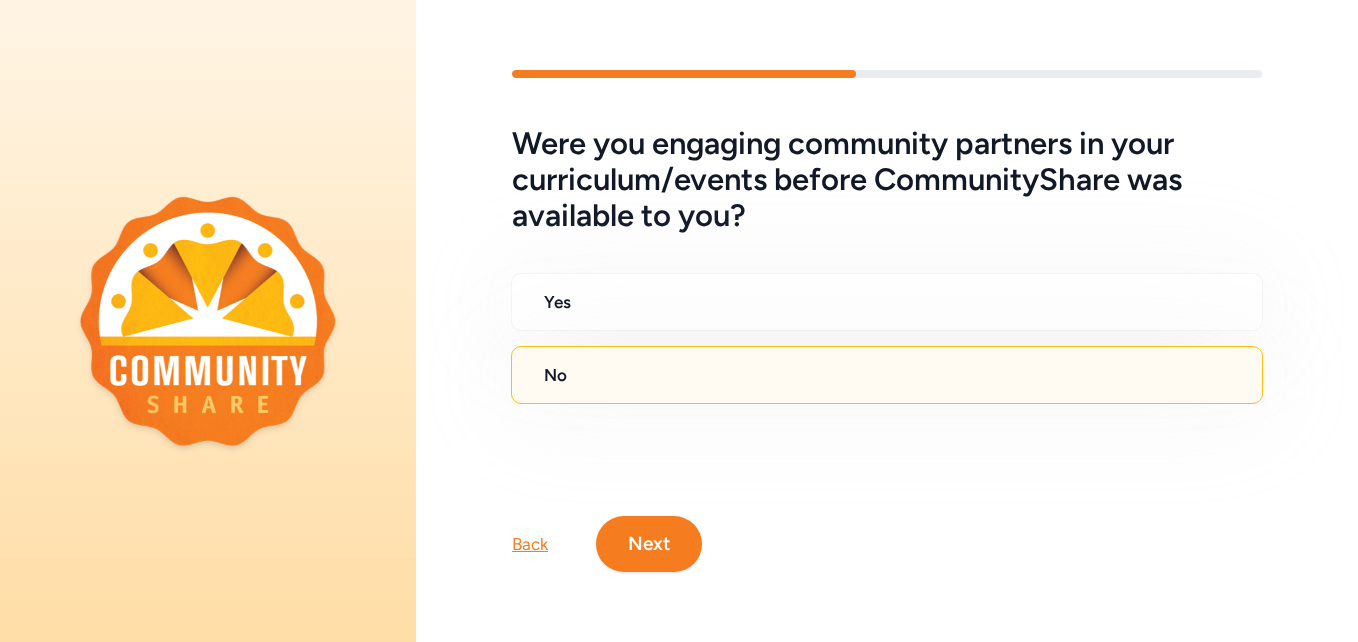 click on "Next" at bounding box center [649, 544] 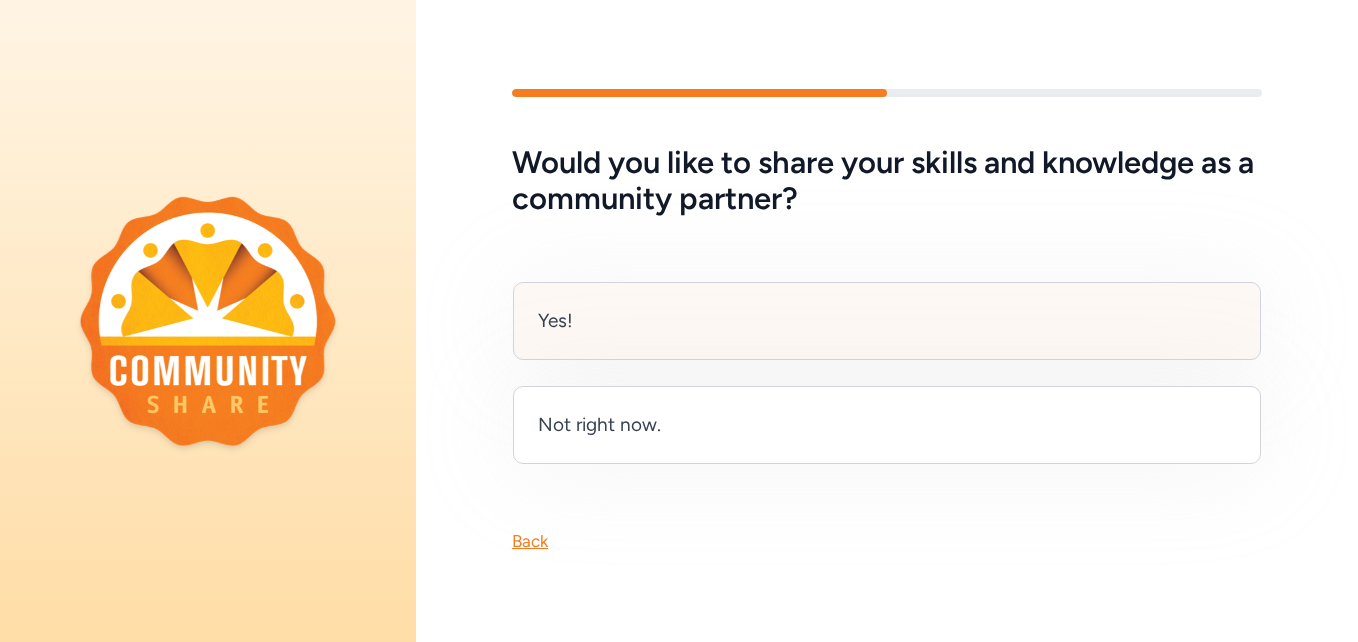 click on "Yes!" at bounding box center (887, 321) 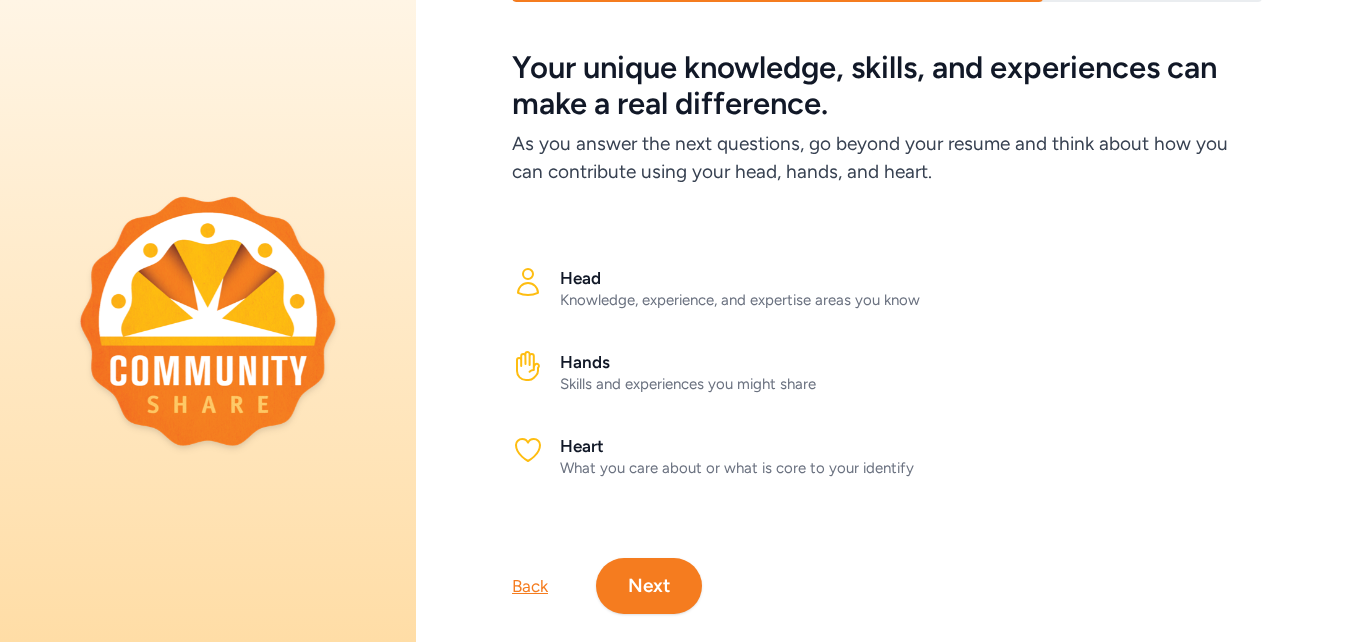 scroll, scrollTop: 71, scrollLeft: 0, axis: vertical 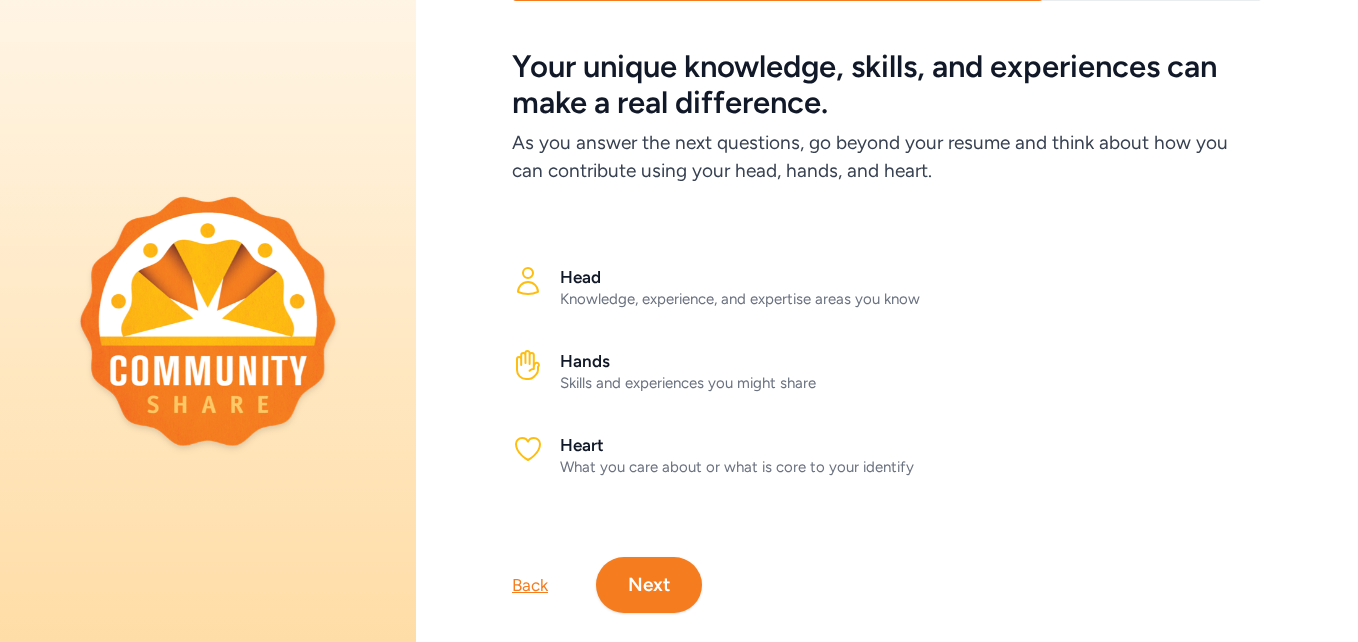 click on "Next" at bounding box center [649, 585] 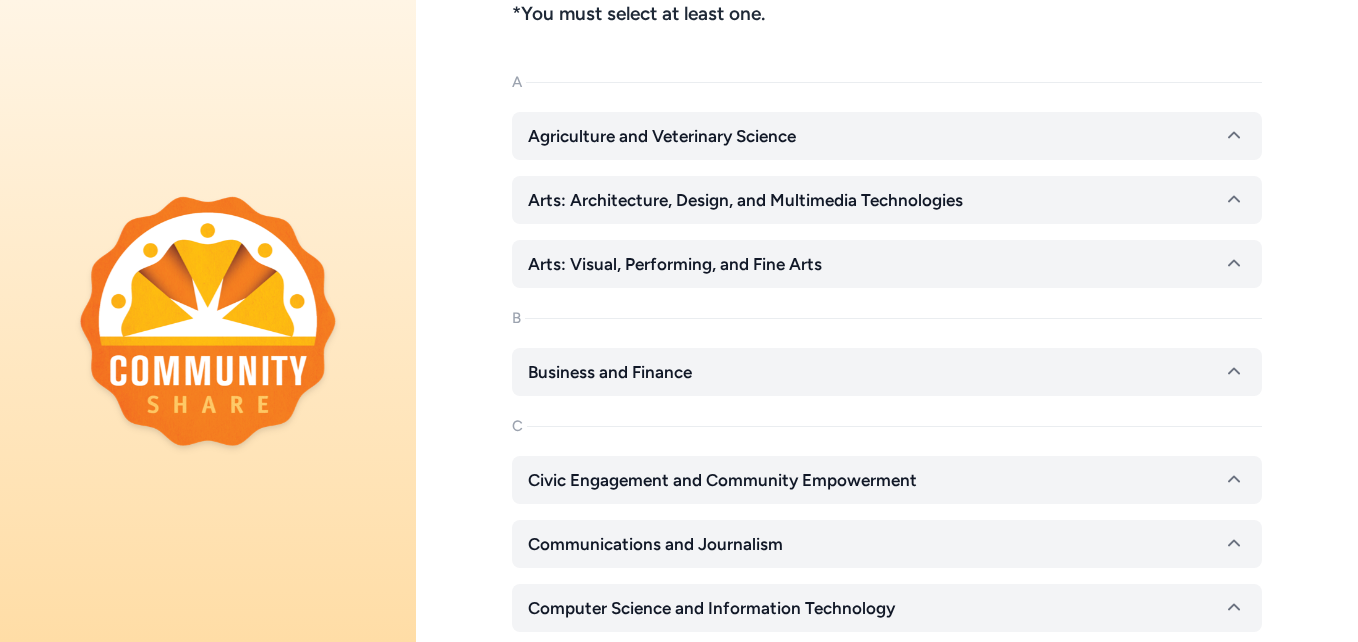 scroll, scrollTop: 237, scrollLeft: 0, axis: vertical 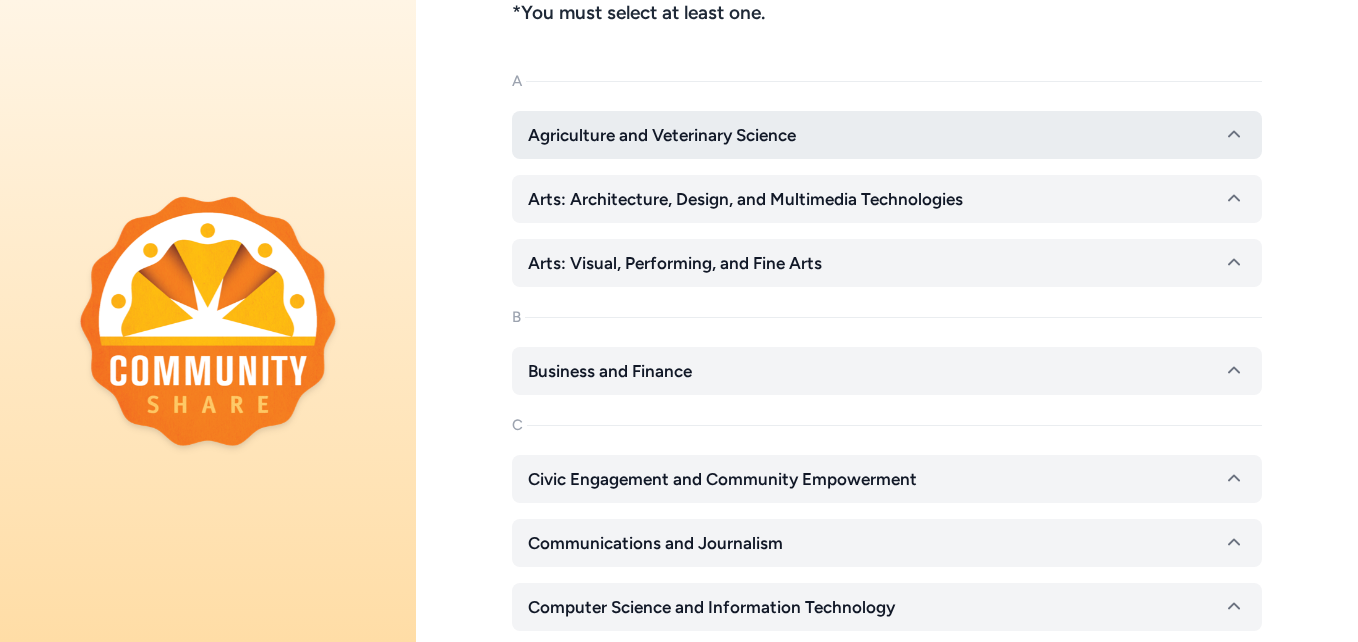click on "Agriculture and Veterinary Science" at bounding box center (662, 135) 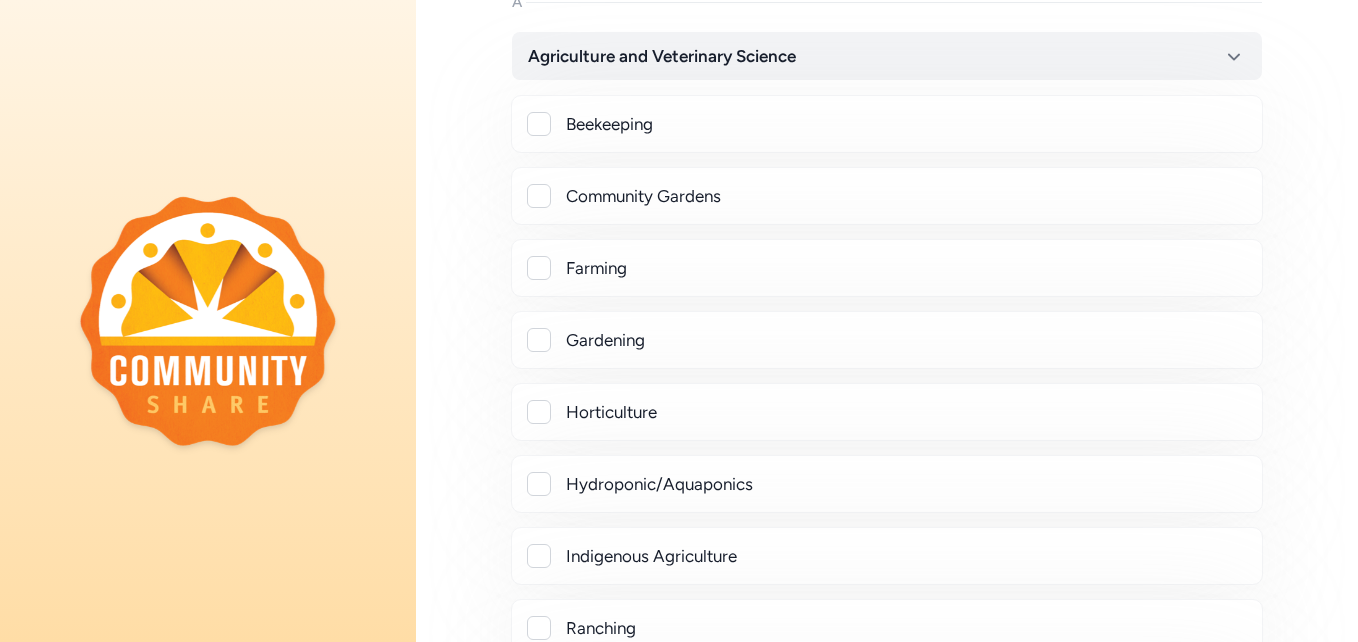 scroll, scrollTop: 317, scrollLeft: 0, axis: vertical 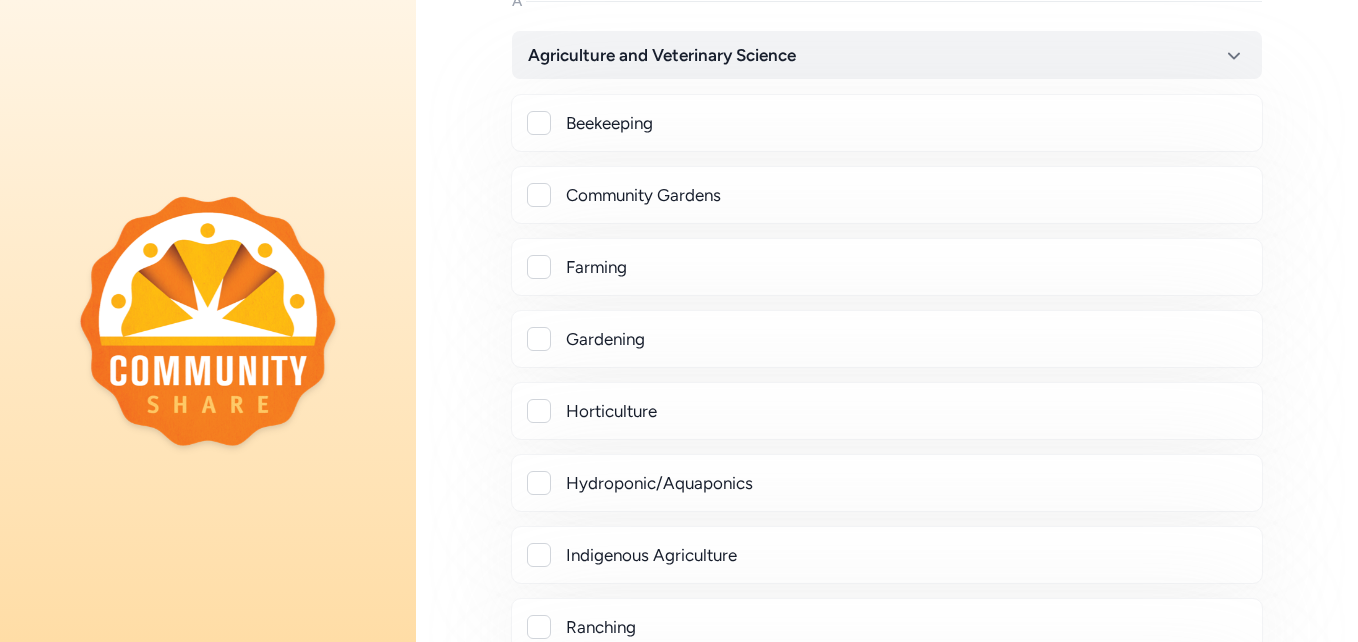 click on "Farming" at bounding box center [906, 267] 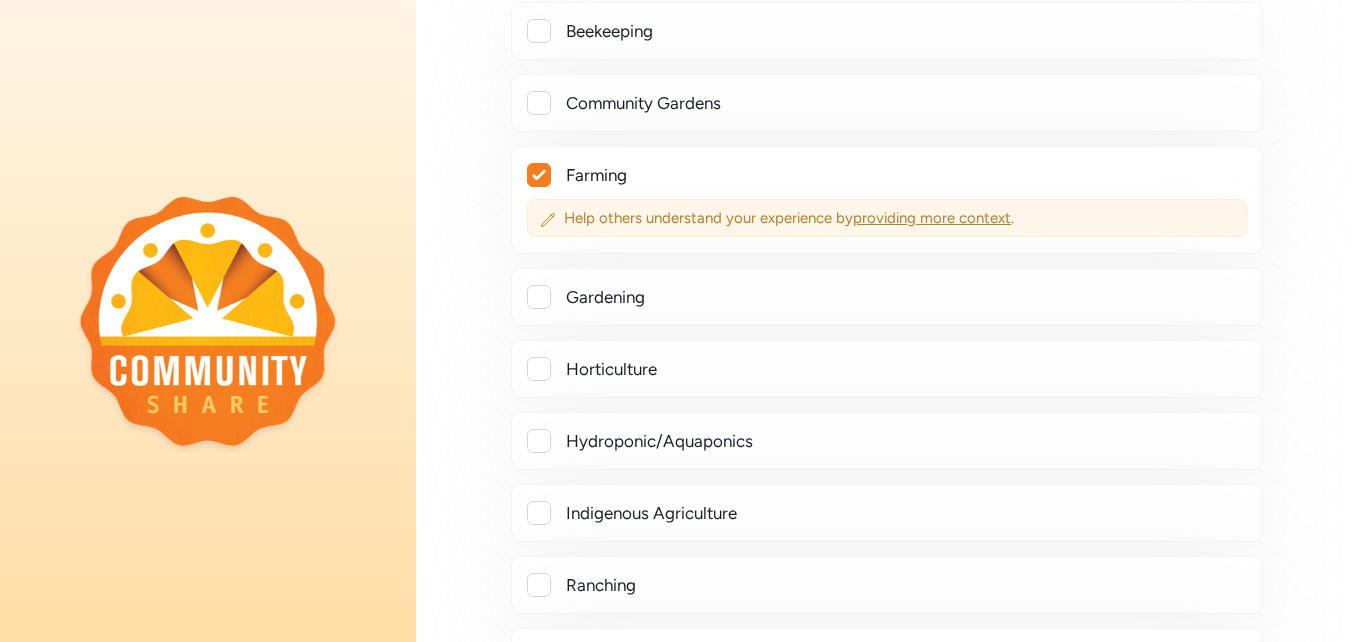 scroll, scrollTop: 408, scrollLeft: 0, axis: vertical 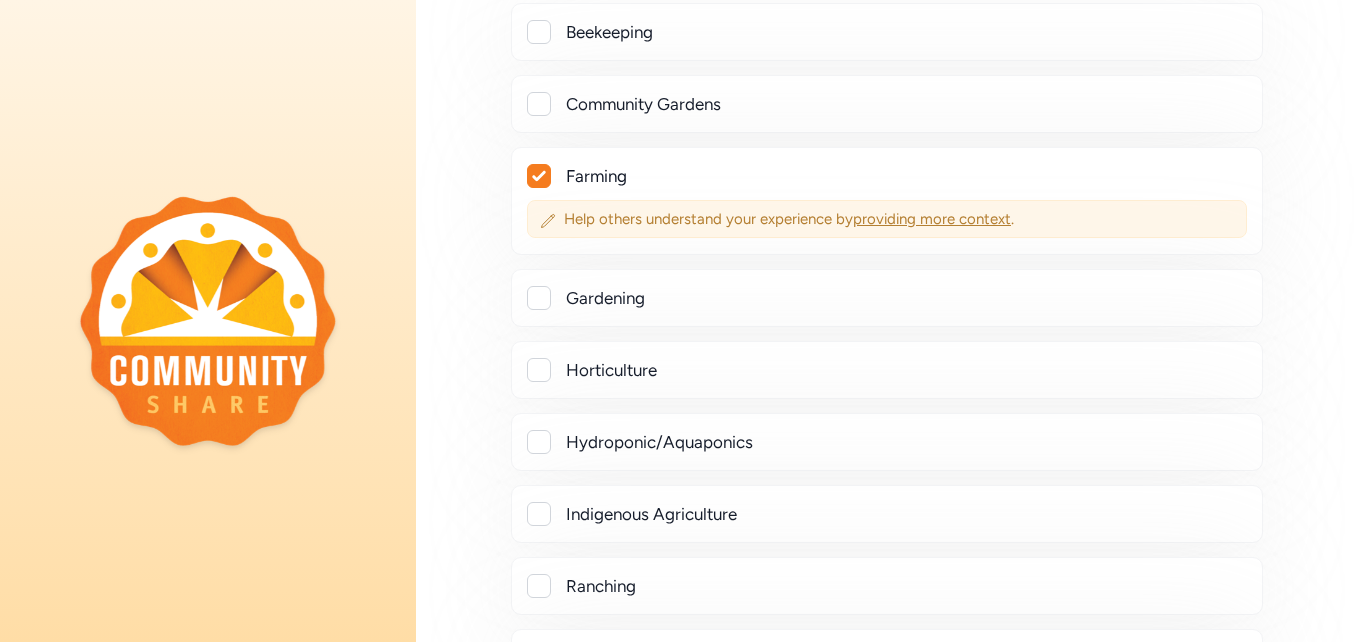 click on "providing more context" at bounding box center [932, 219] 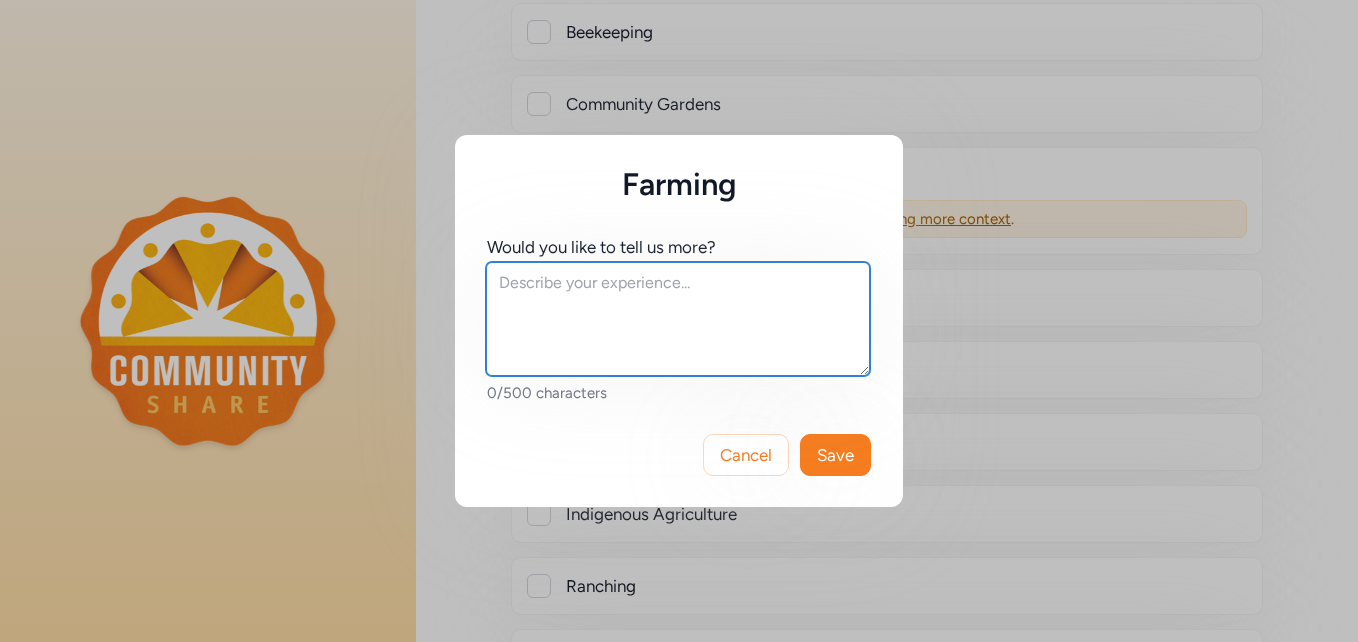 click at bounding box center (678, 319) 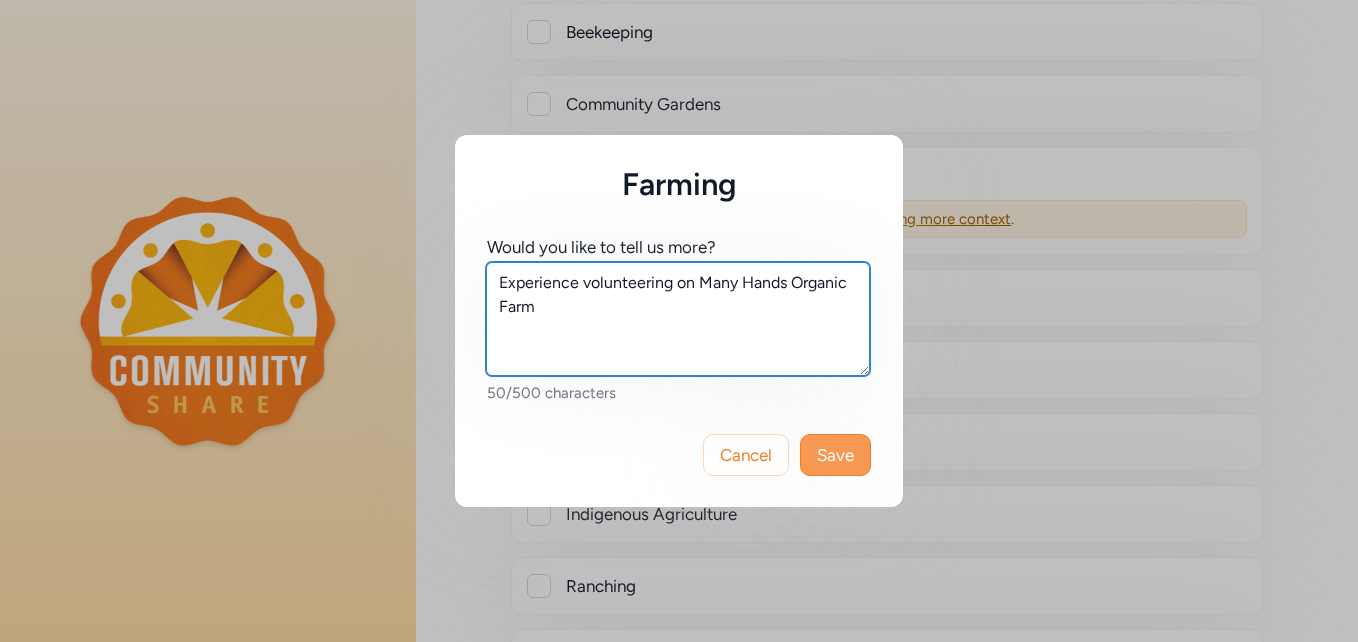 type on "Experience volunteering on Many Hands Organic Farm" 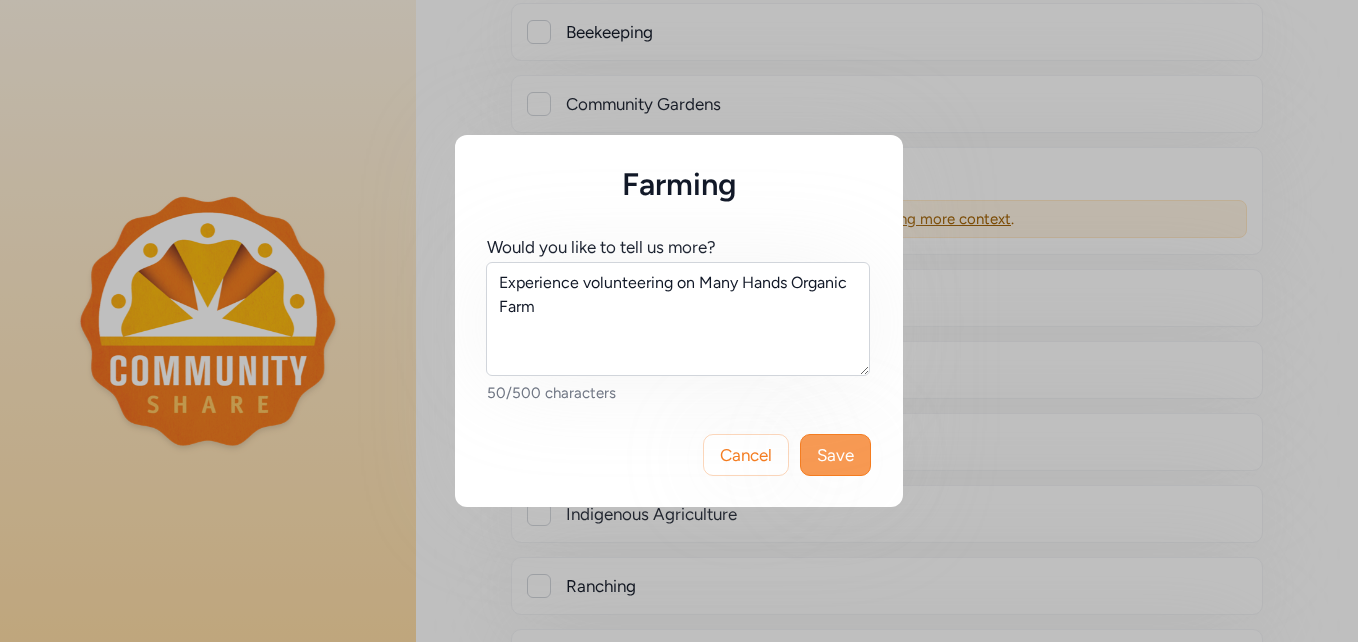 click on "Save" at bounding box center (835, 455) 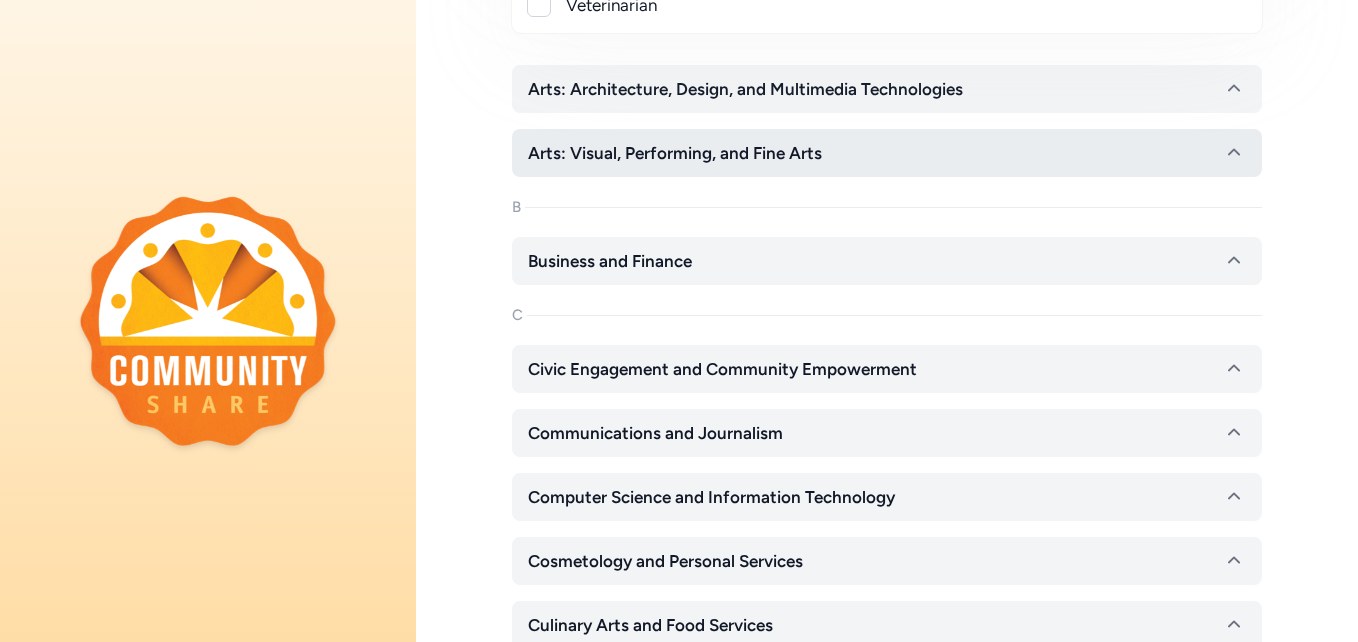 scroll, scrollTop: 1067, scrollLeft: 0, axis: vertical 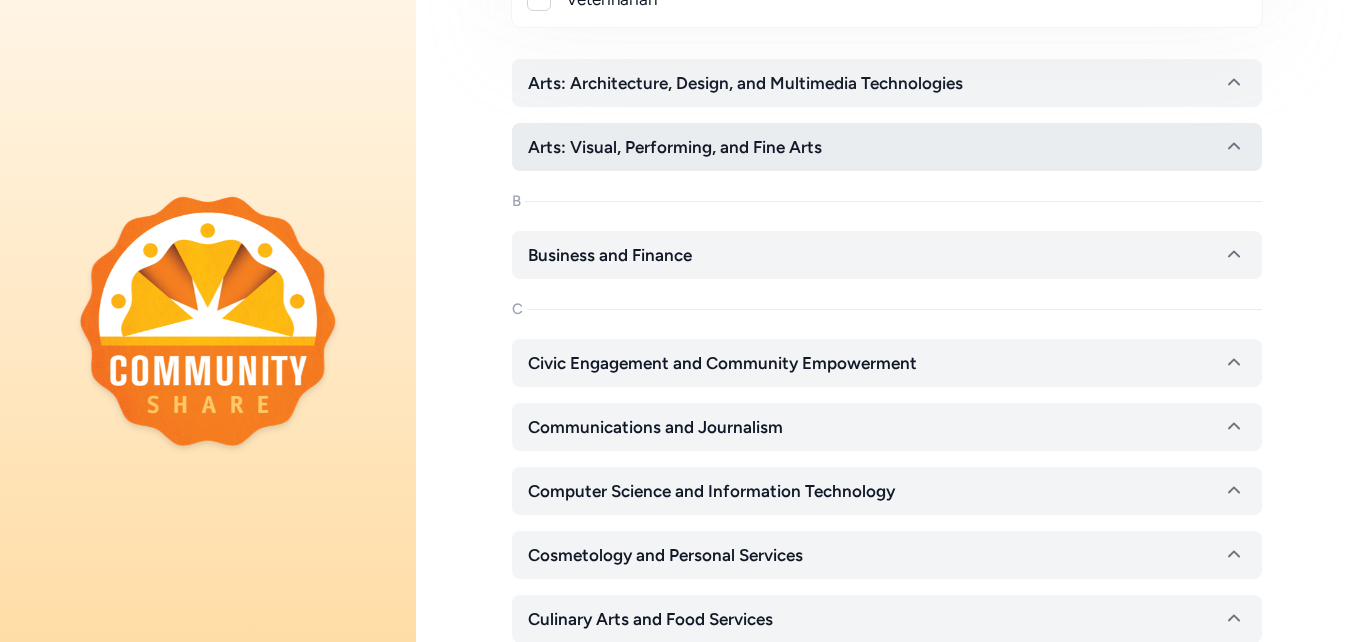 click on "Arts: Visual, Performing, and Fine Arts" at bounding box center (887, 147) 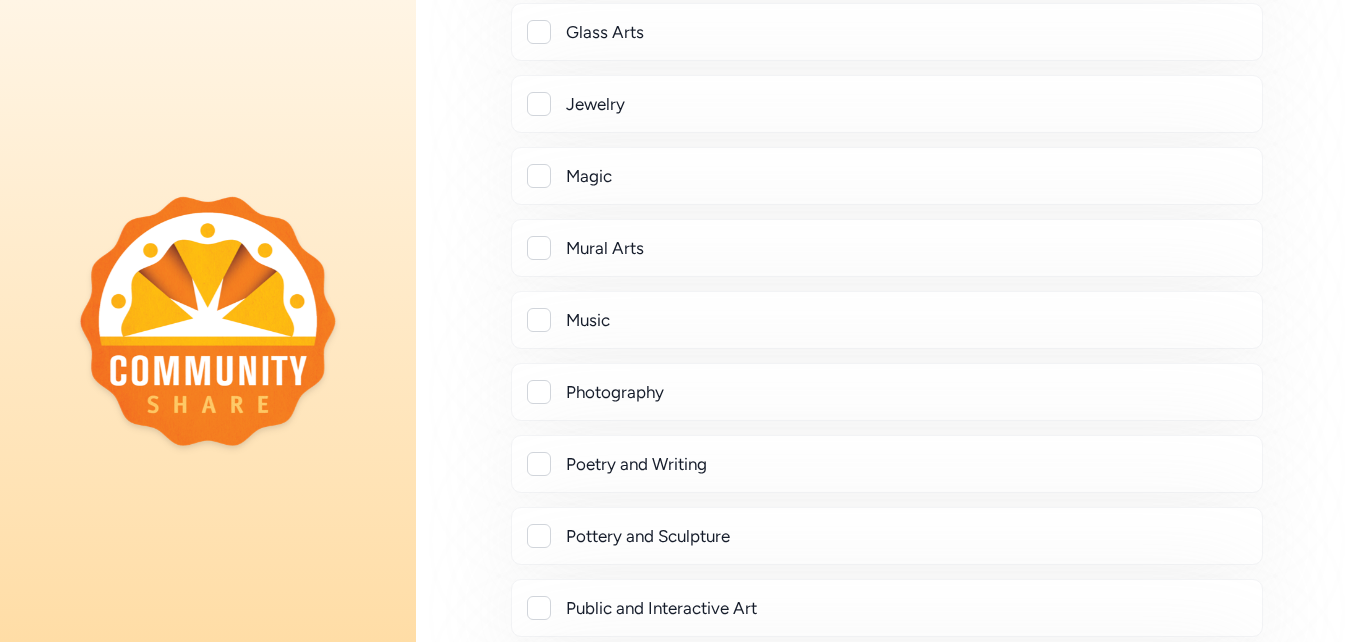 scroll, scrollTop: 1611, scrollLeft: 0, axis: vertical 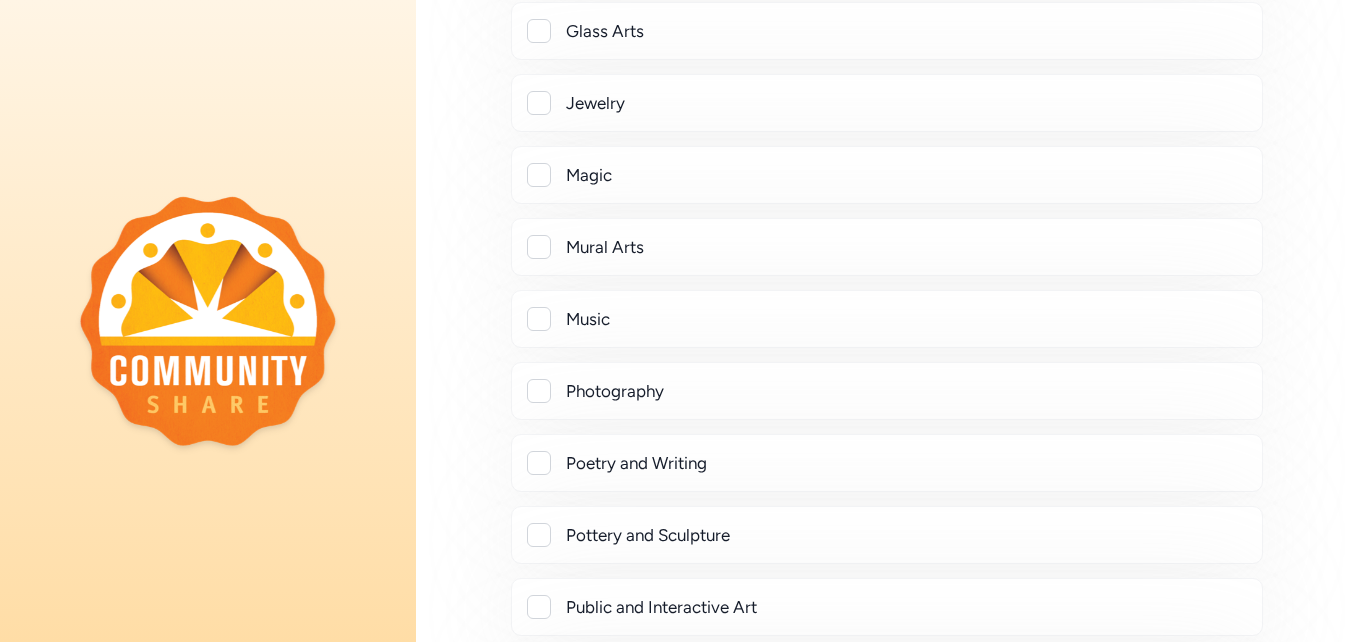 click at bounding box center (539, 391) 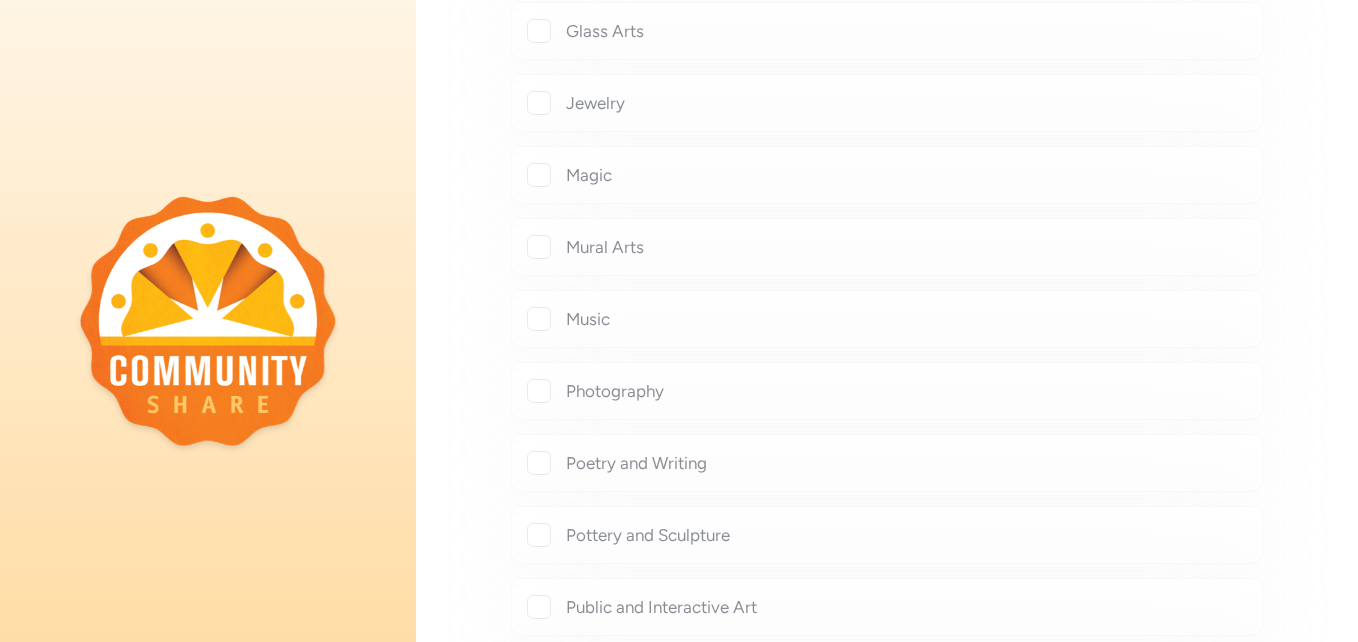 checkbox on "true" 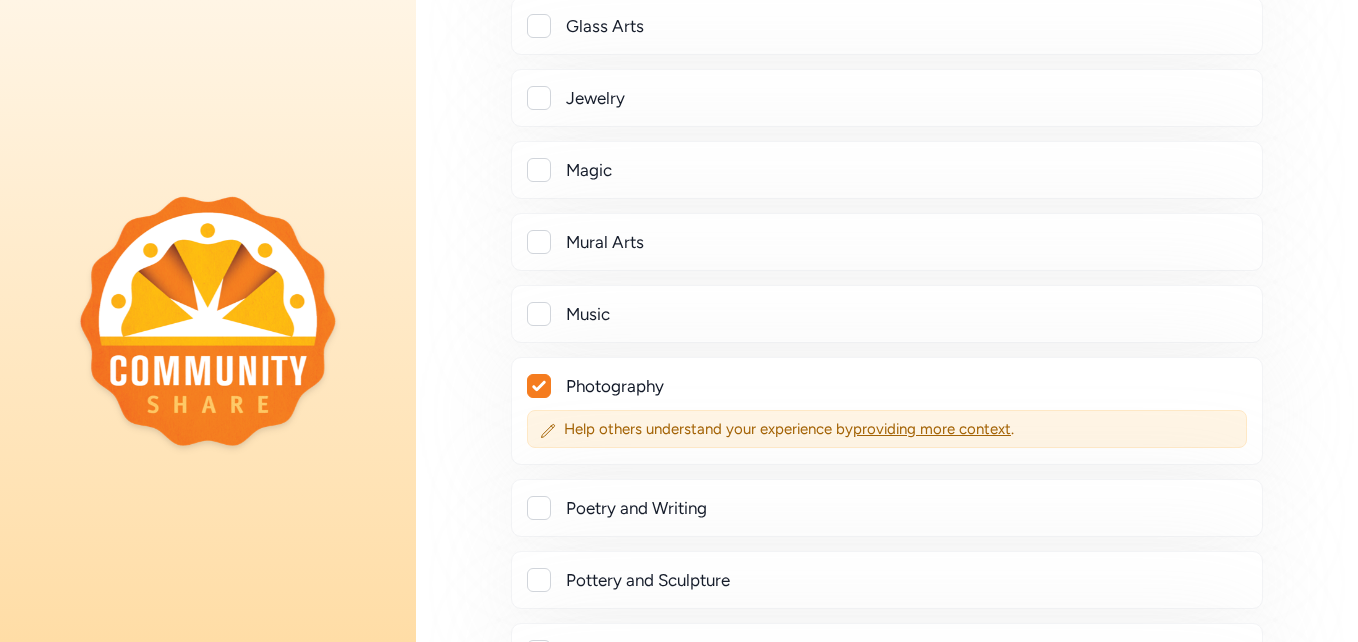 scroll, scrollTop: 1594, scrollLeft: 0, axis: vertical 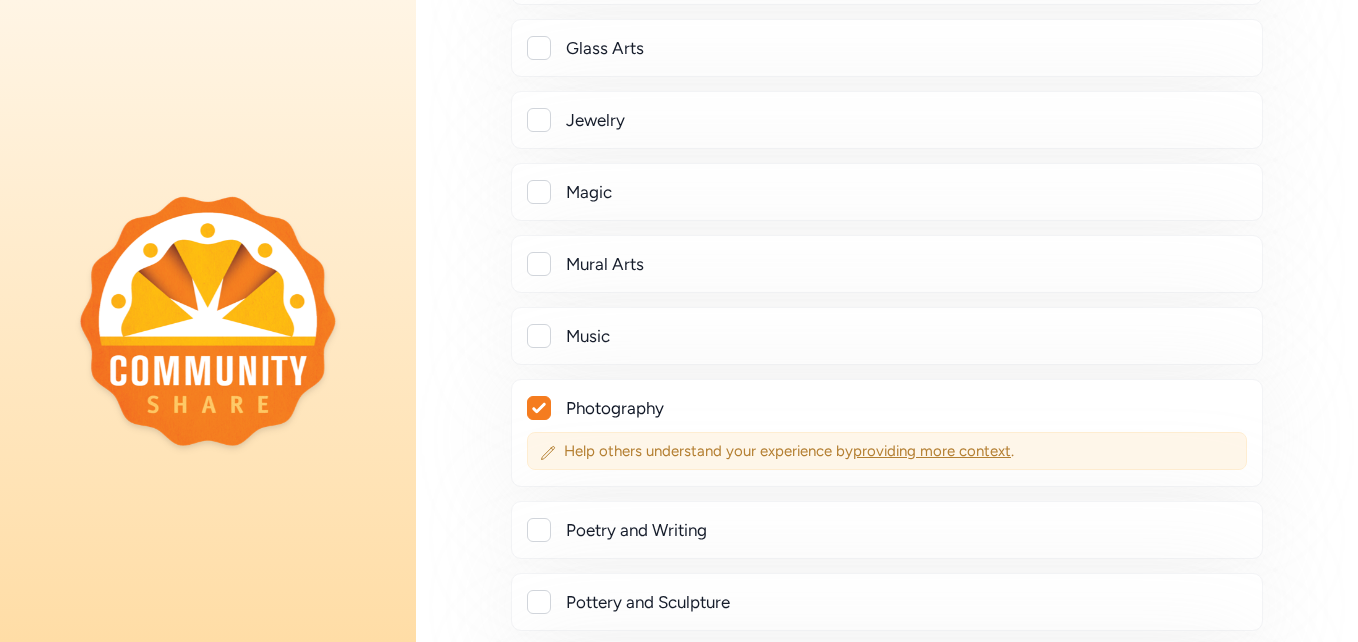 click on "Help others understand your experience by  providing more context ." at bounding box center [899, 451] 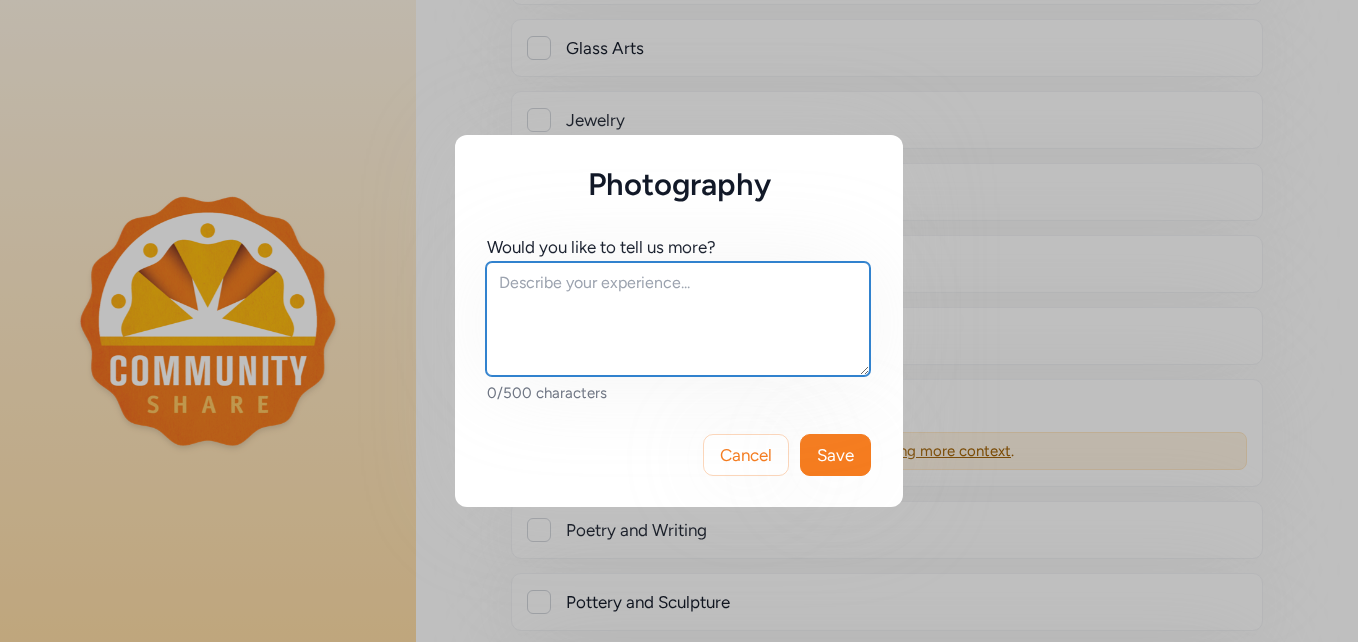 click at bounding box center (678, 319) 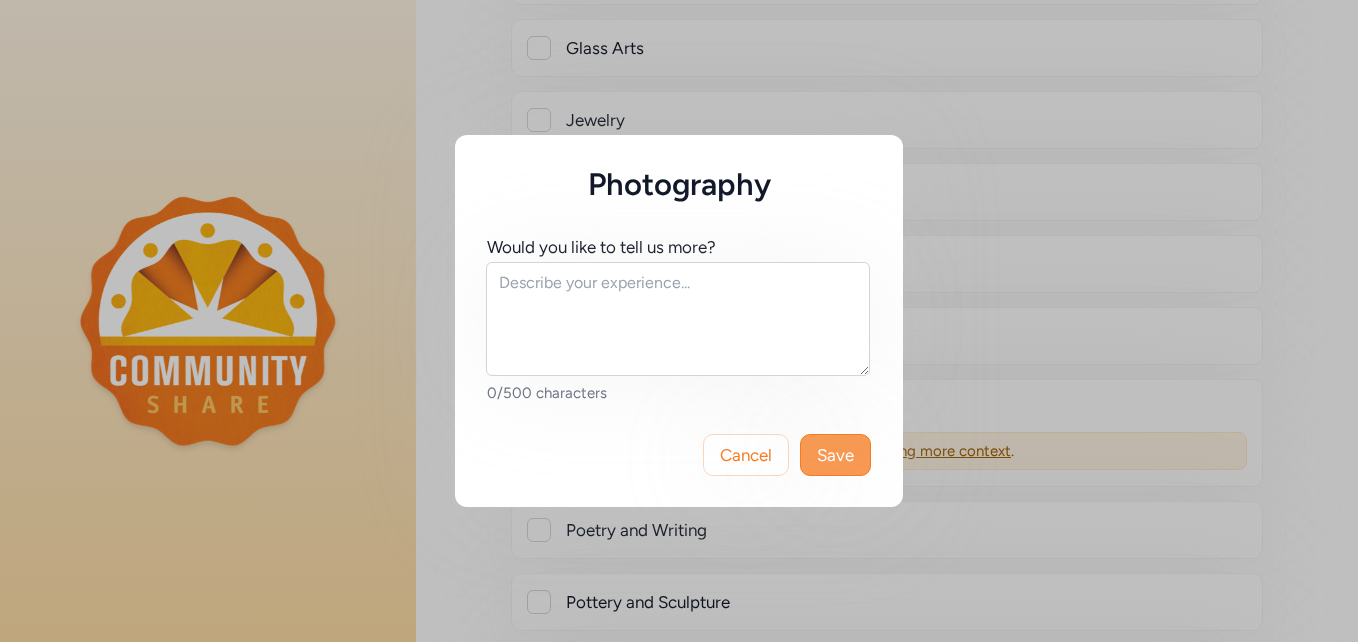 click on "Save" at bounding box center [835, 455] 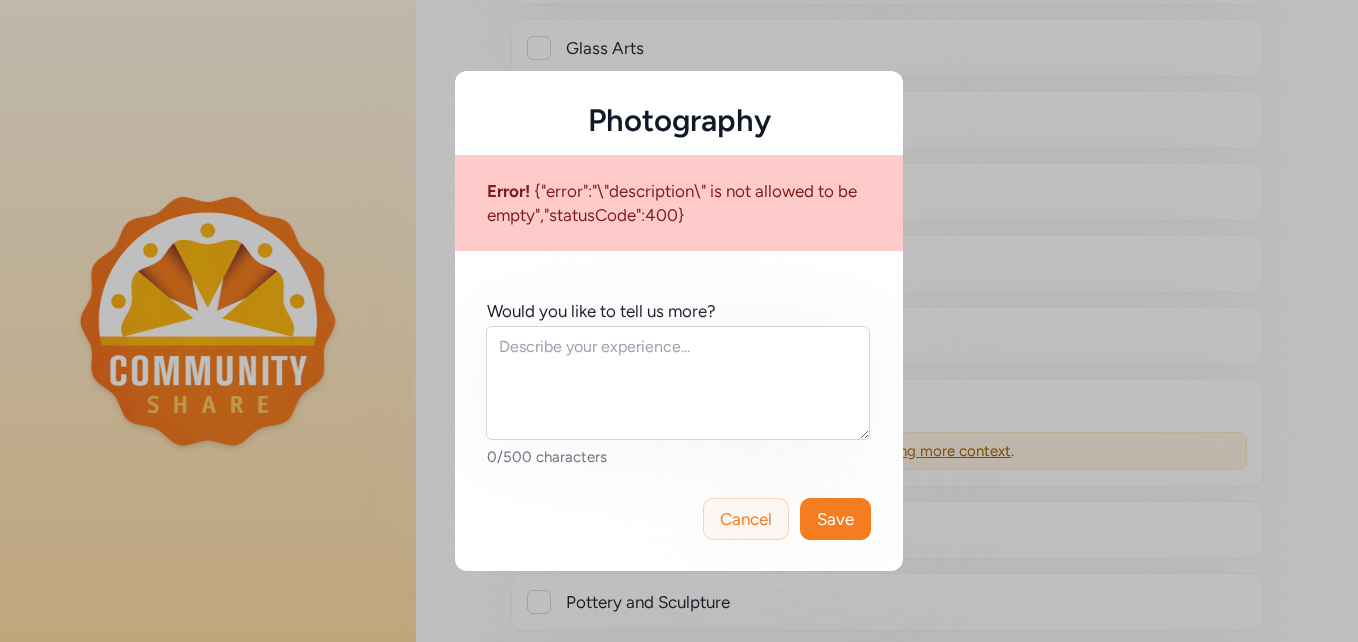 click on "Cancel" at bounding box center [746, 519] 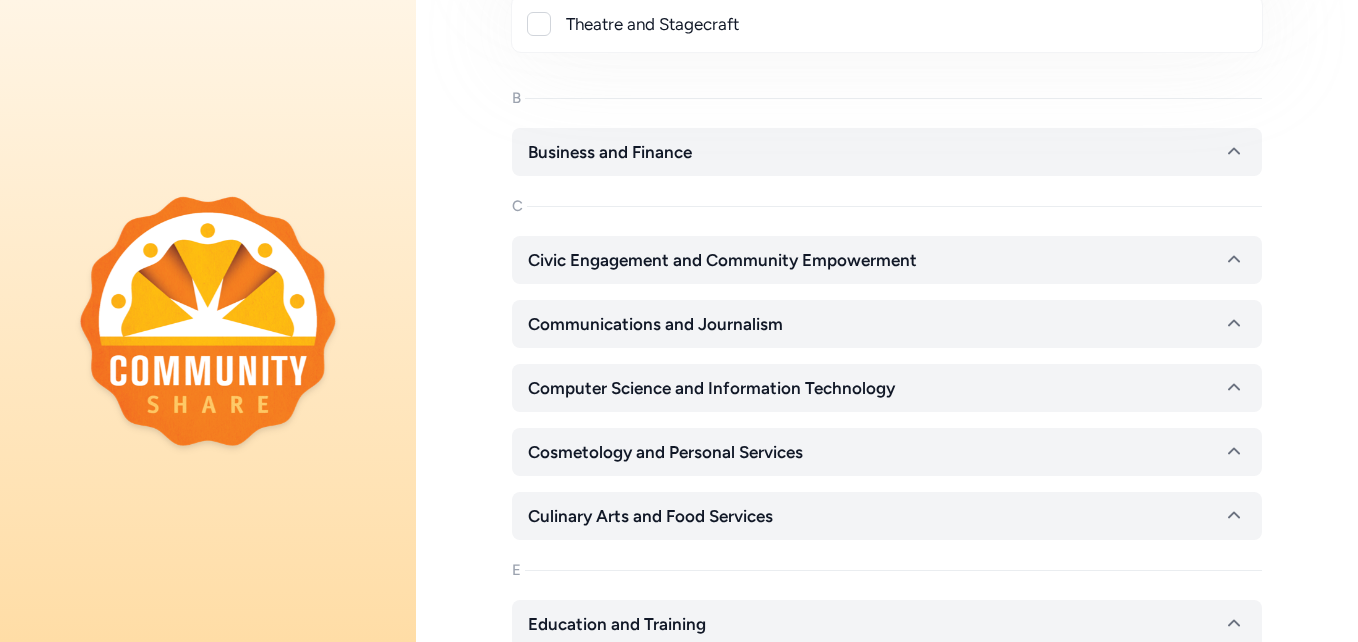 scroll, scrollTop: 2591, scrollLeft: 0, axis: vertical 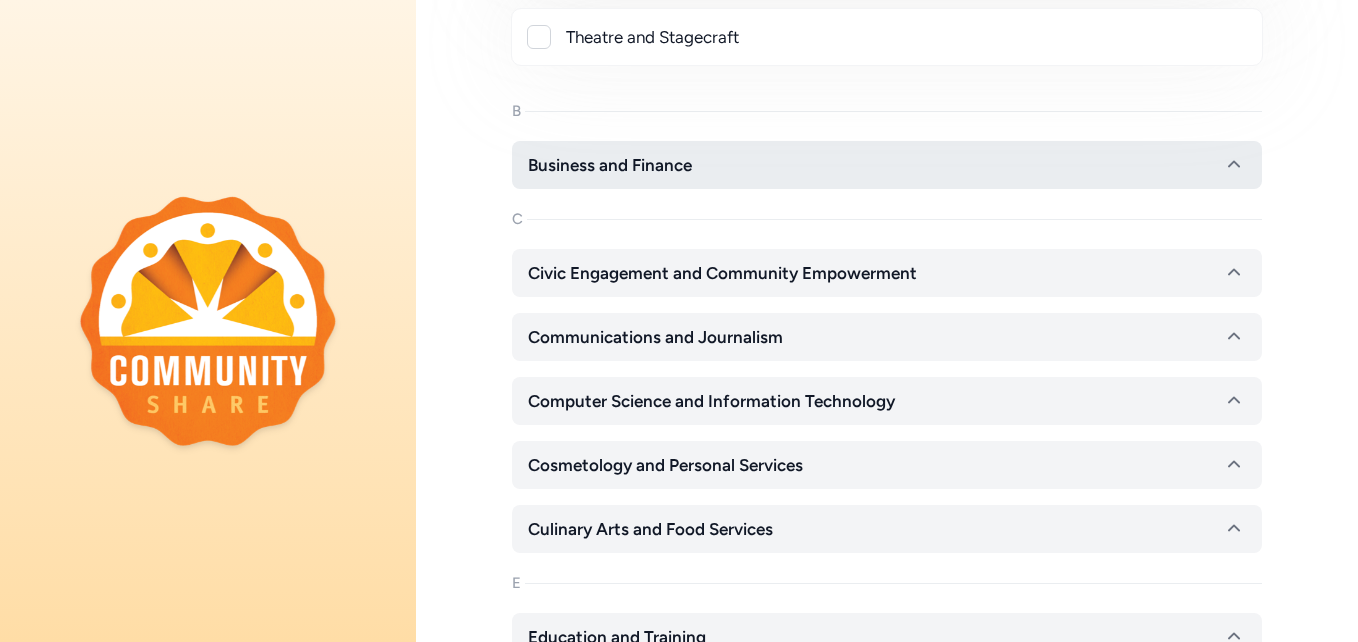 click on "Business and Finance" at bounding box center (887, 165) 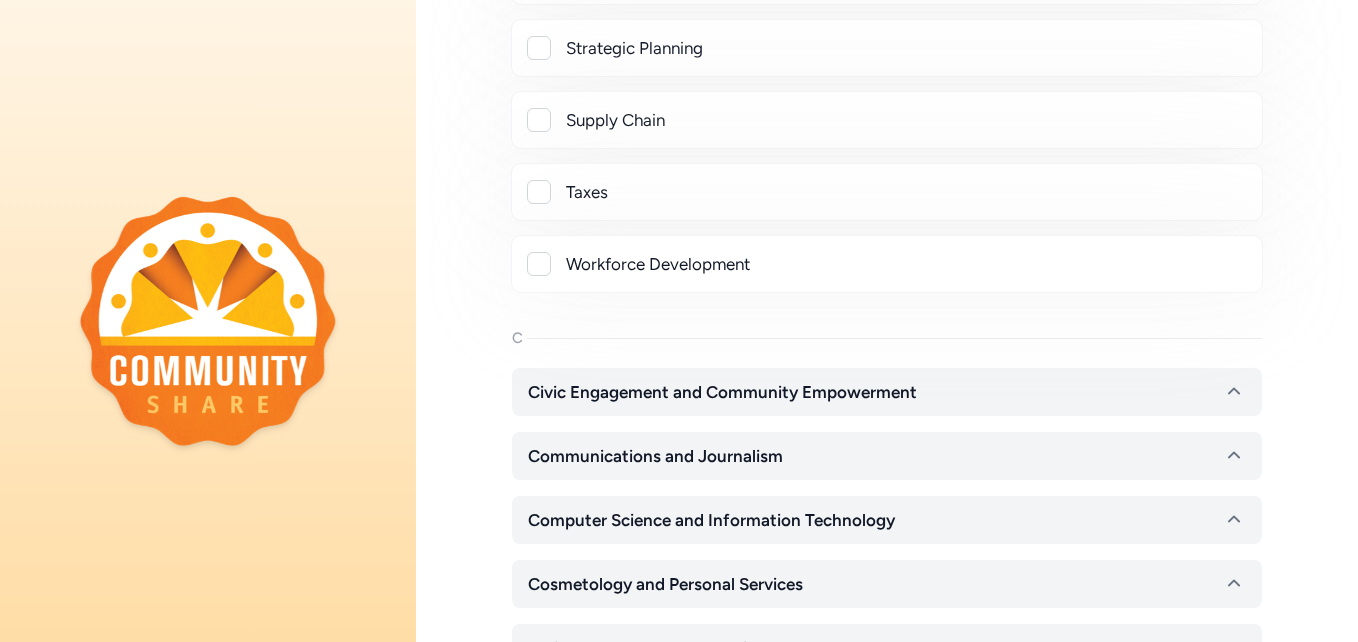scroll, scrollTop: 4649, scrollLeft: 0, axis: vertical 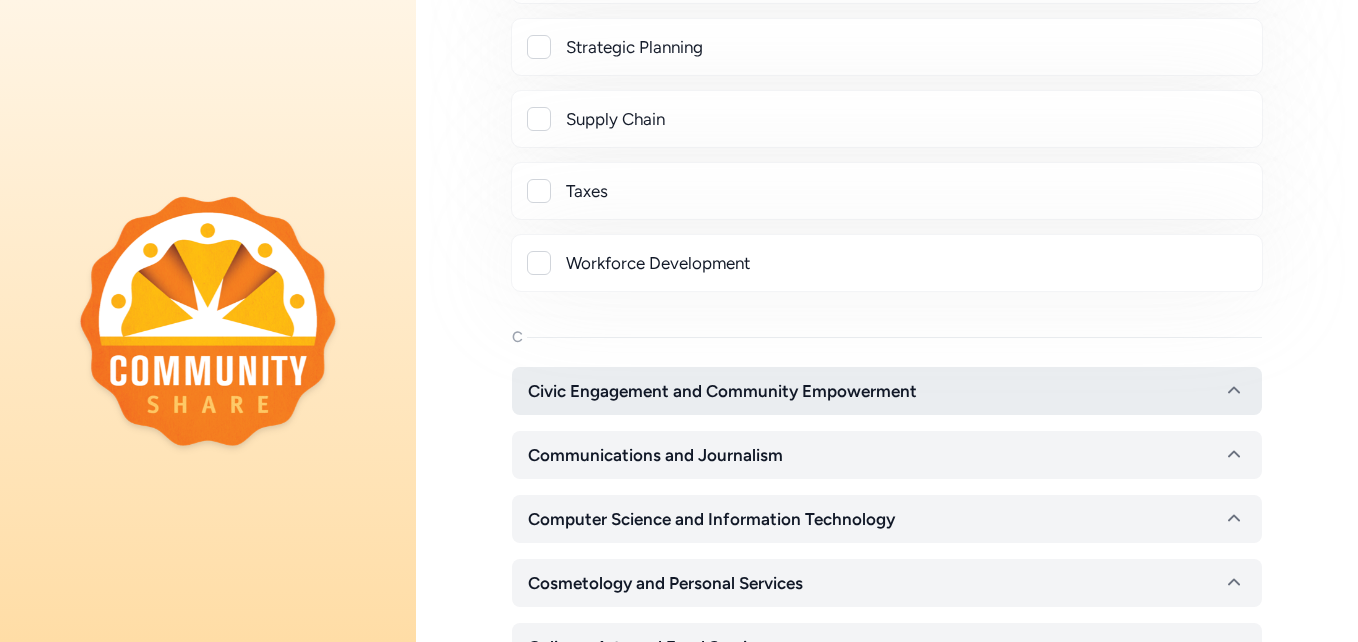 click on "Civic Engagement and Community Empowerment" at bounding box center (722, 391) 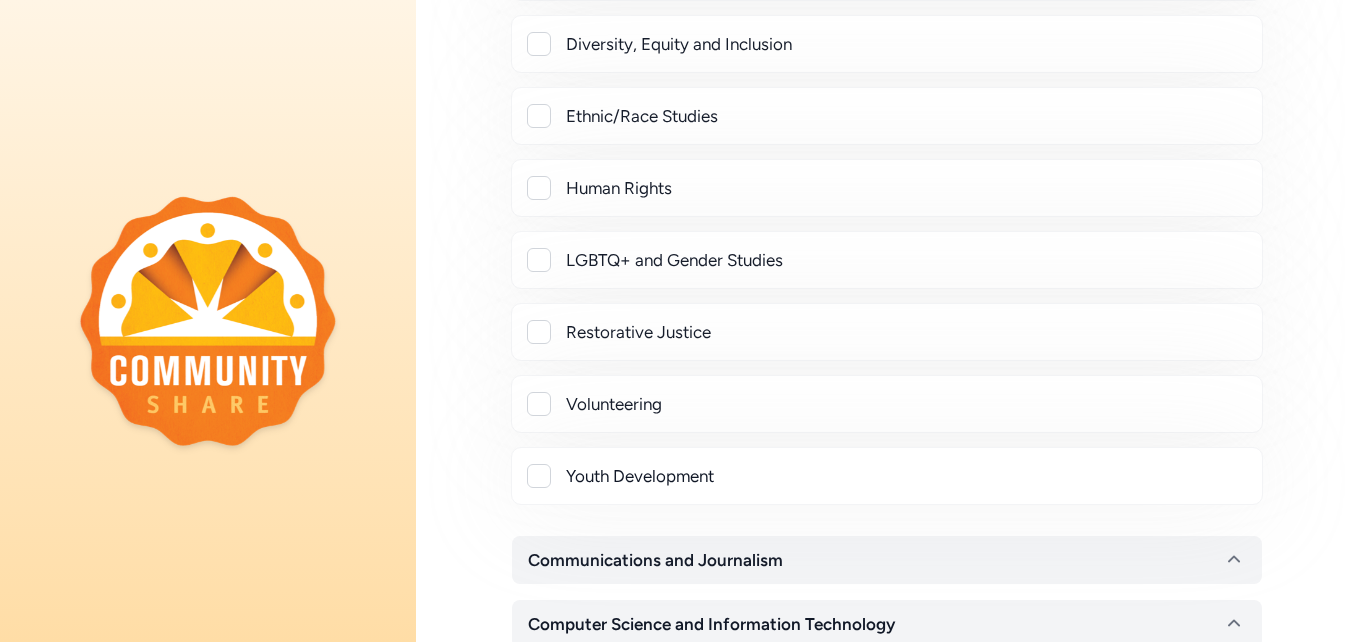 scroll, scrollTop: 5281, scrollLeft: 0, axis: vertical 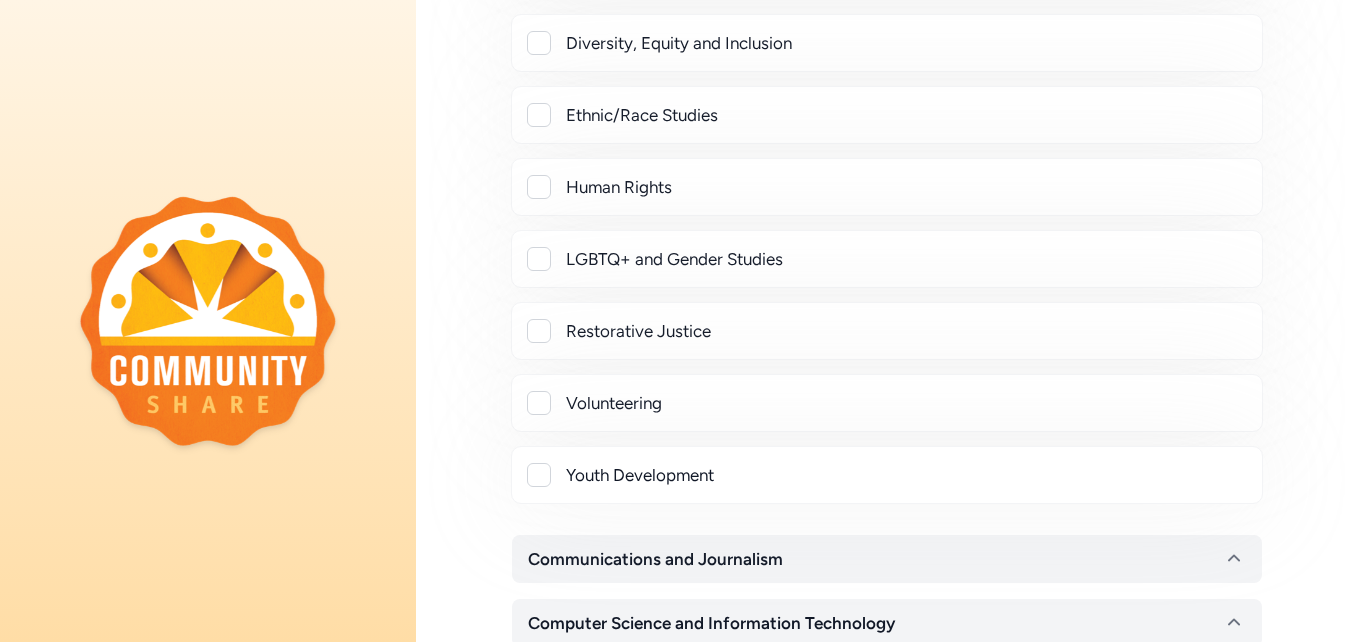 click at bounding box center [539, 403] 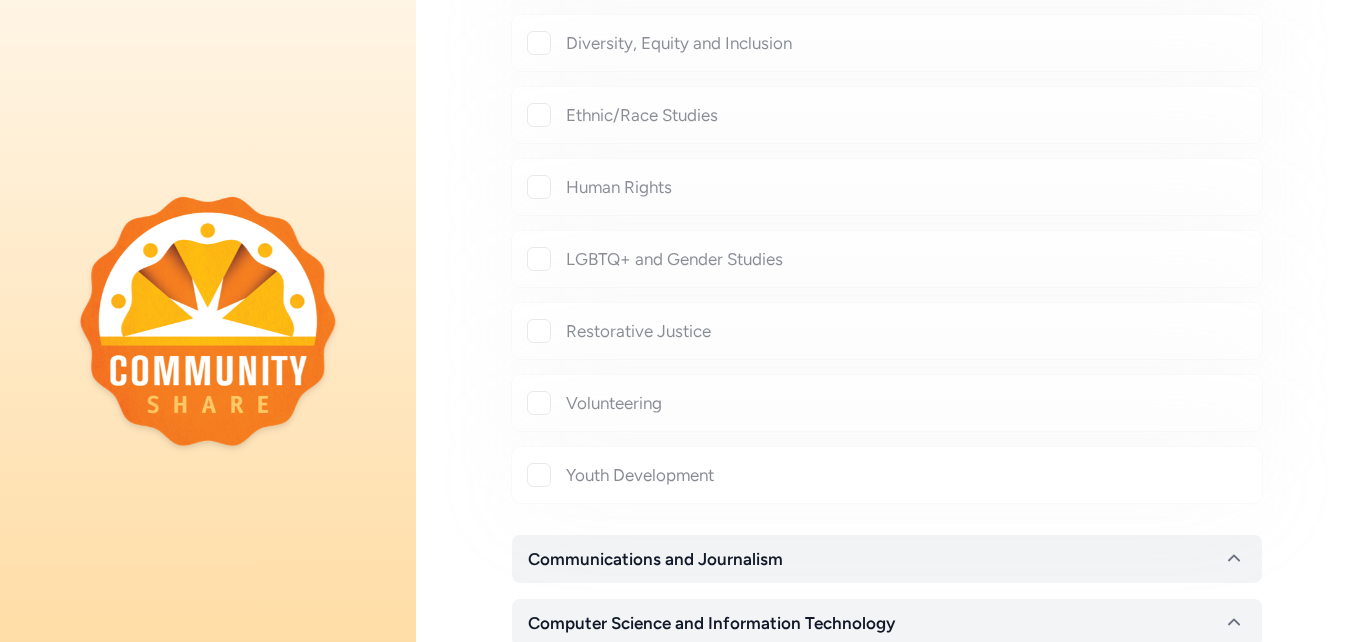 checkbox on "true" 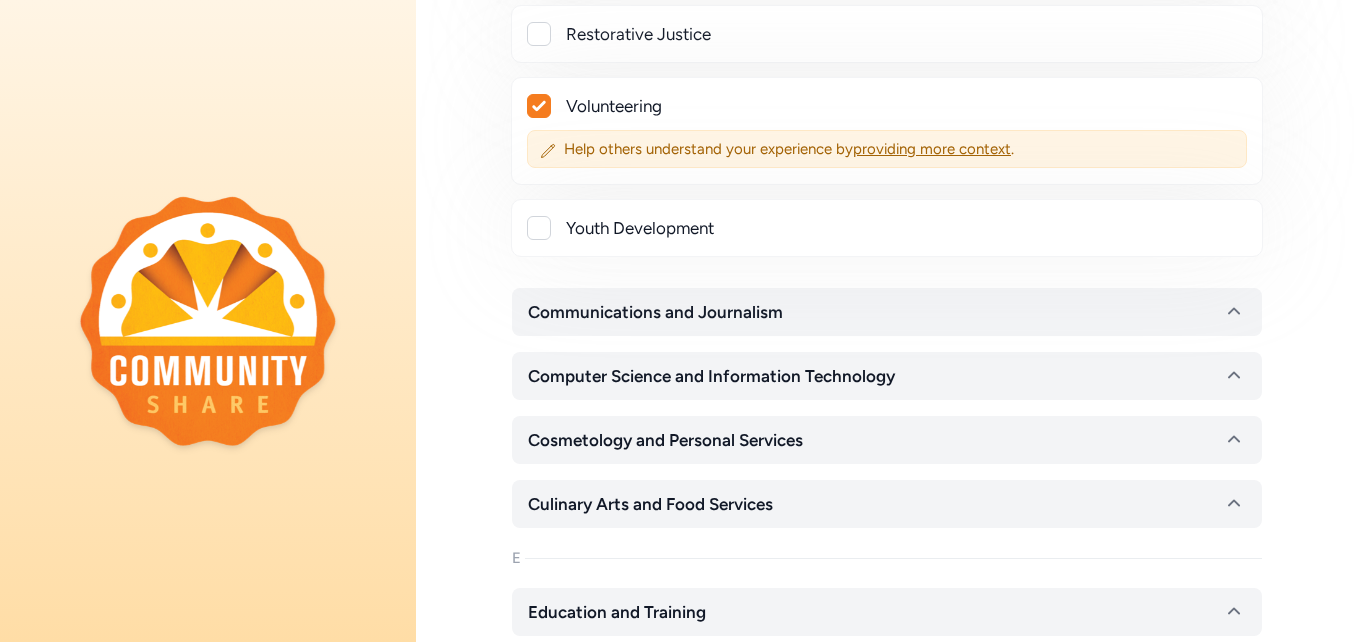 scroll, scrollTop: 5579, scrollLeft: 0, axis: vertical 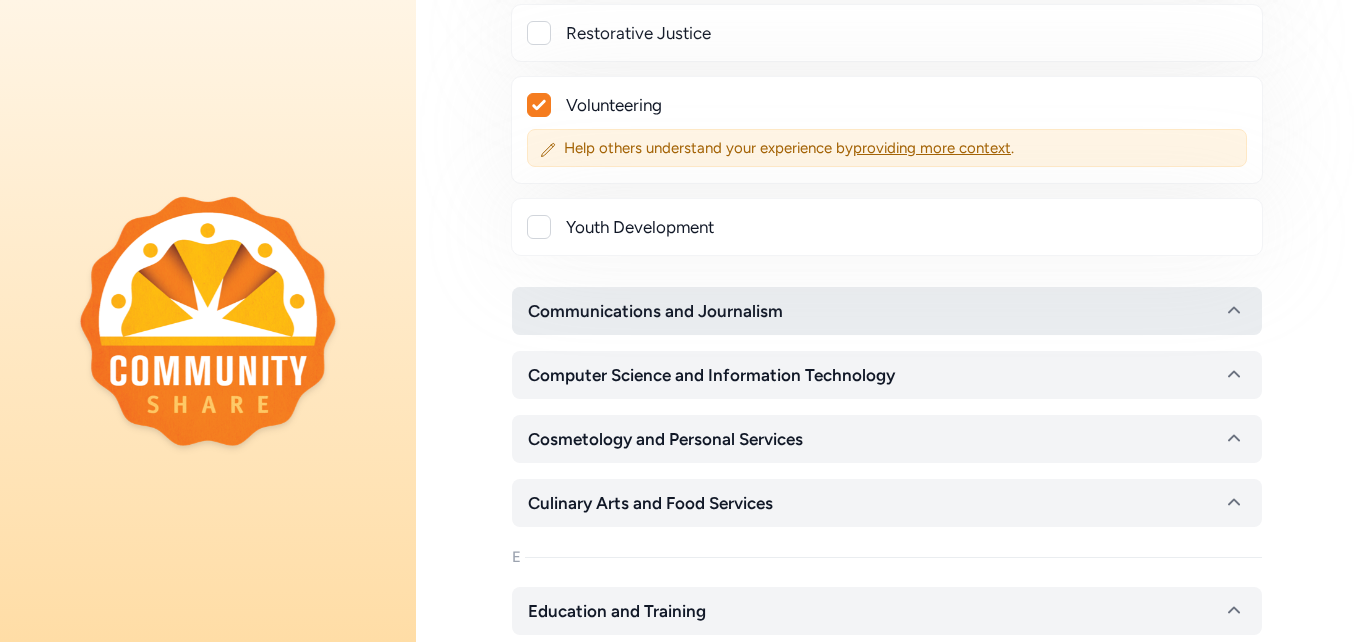 click on "Communications and Journalism" at bounding box center [887, 311] 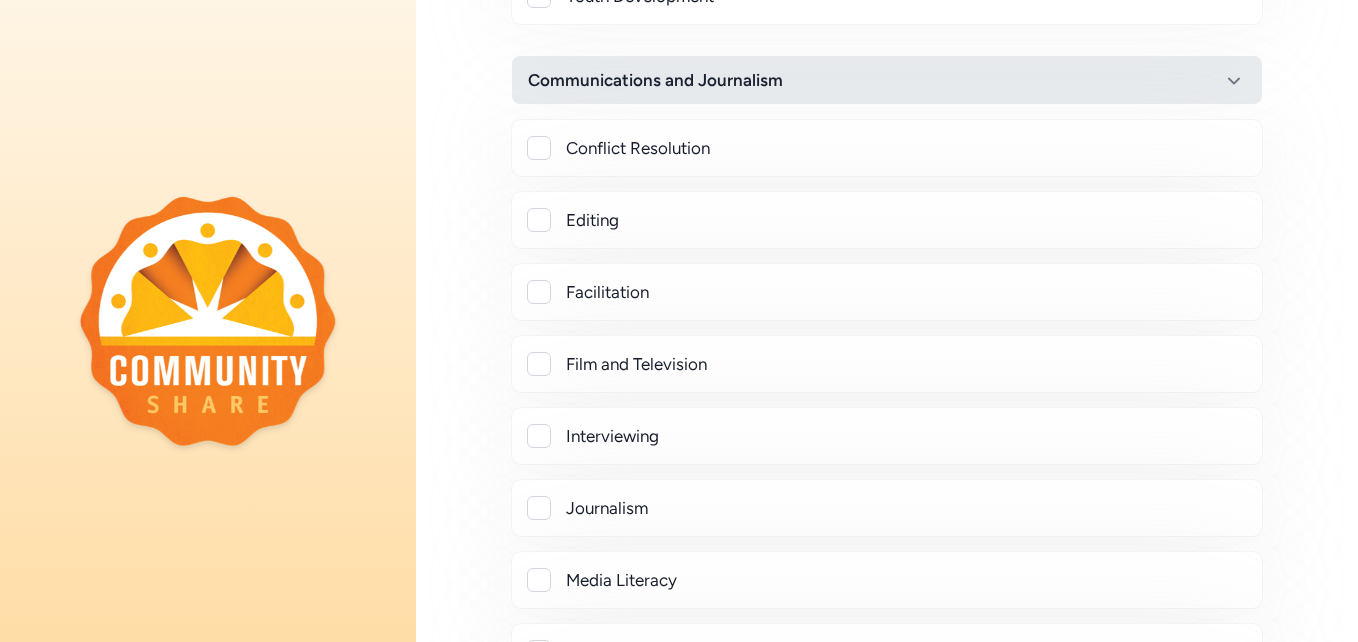 scroll, scrollTop: 5831, scrollLeft: 0, axis: vertical 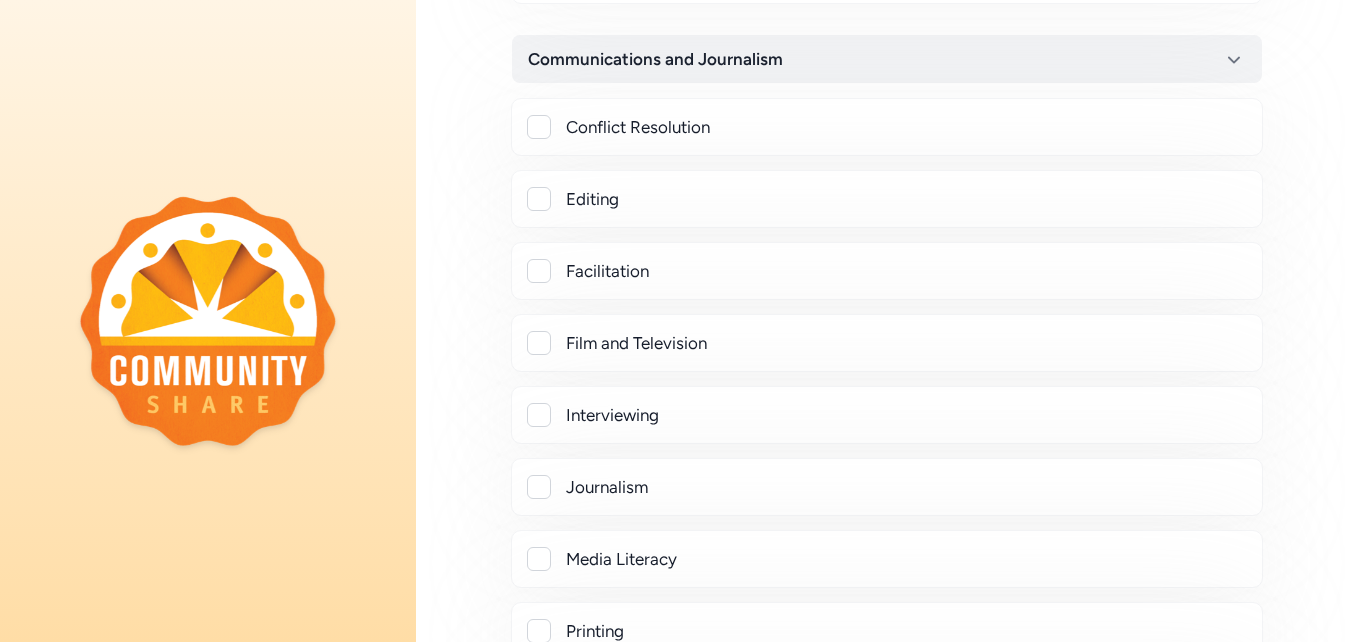 click at bounding box center [539, 199] 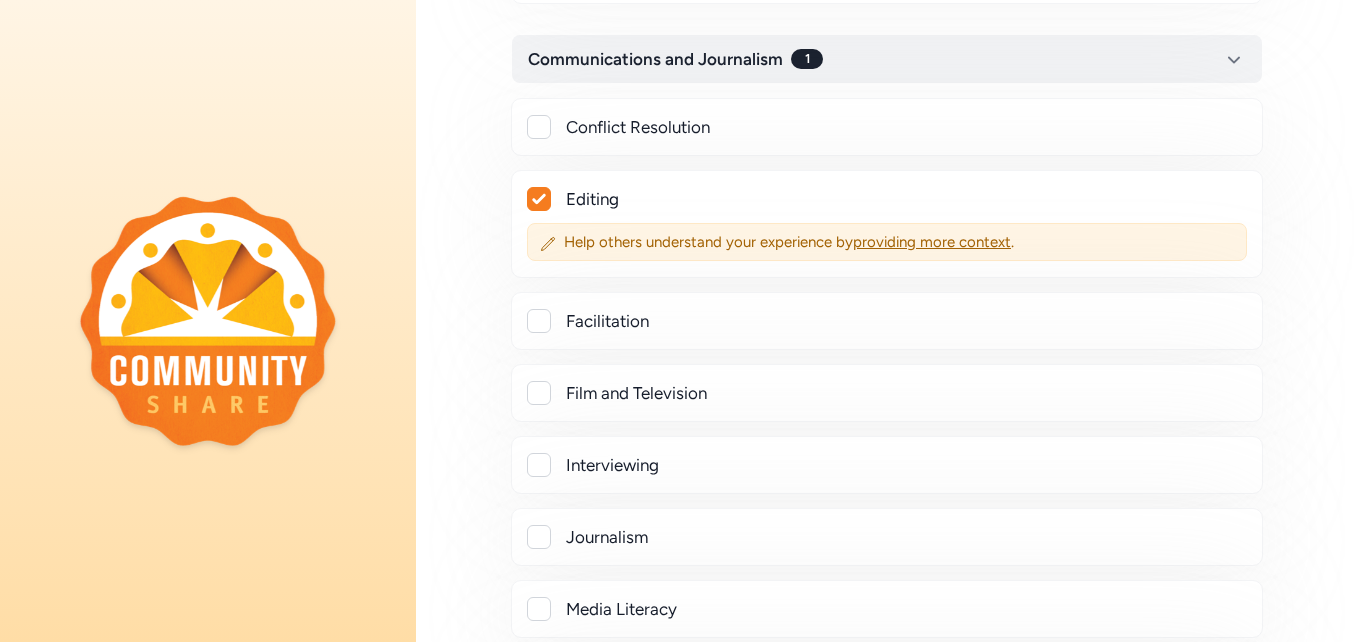 checkbox on "true" 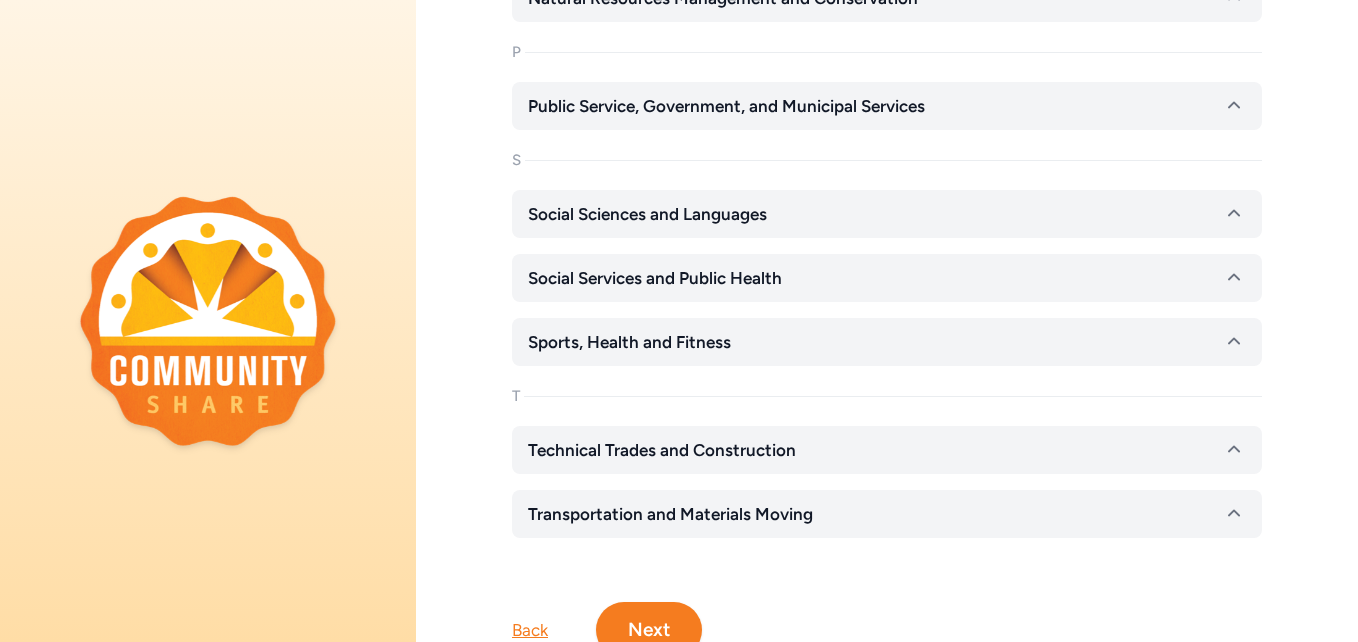 scroll, scrollTop: 8235, scrollLeft: 0, axis: vertical 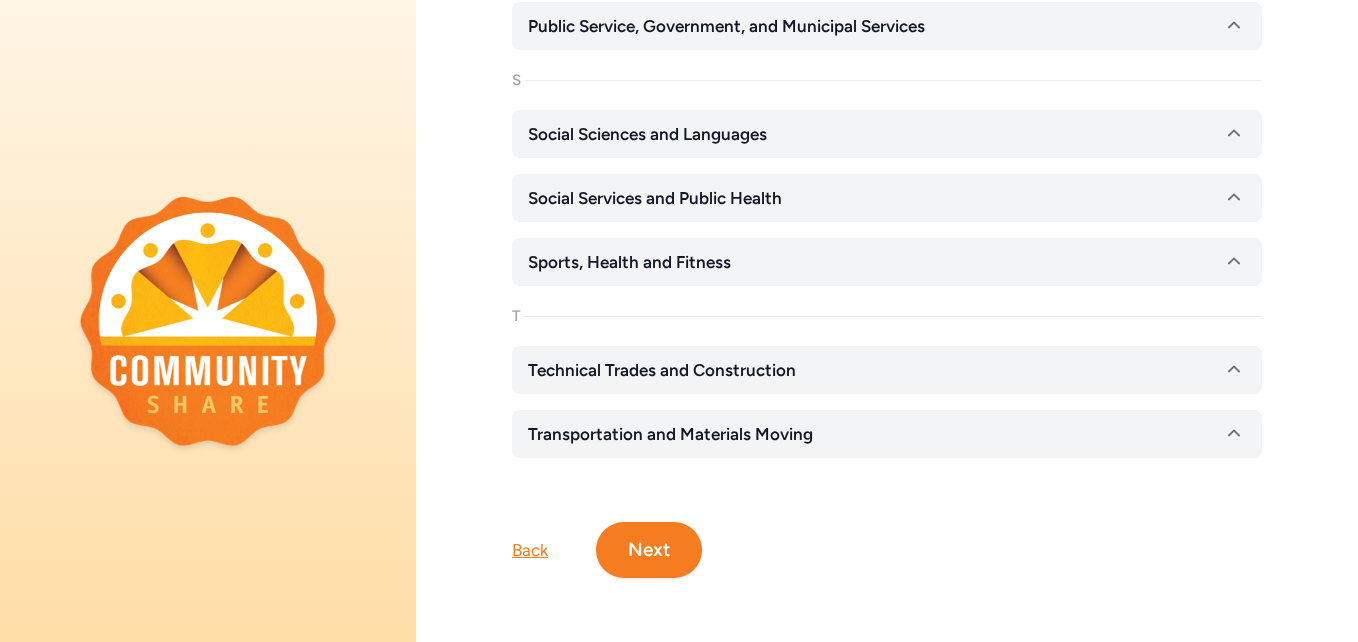 click on "Next" at bounding box center [649, 550] 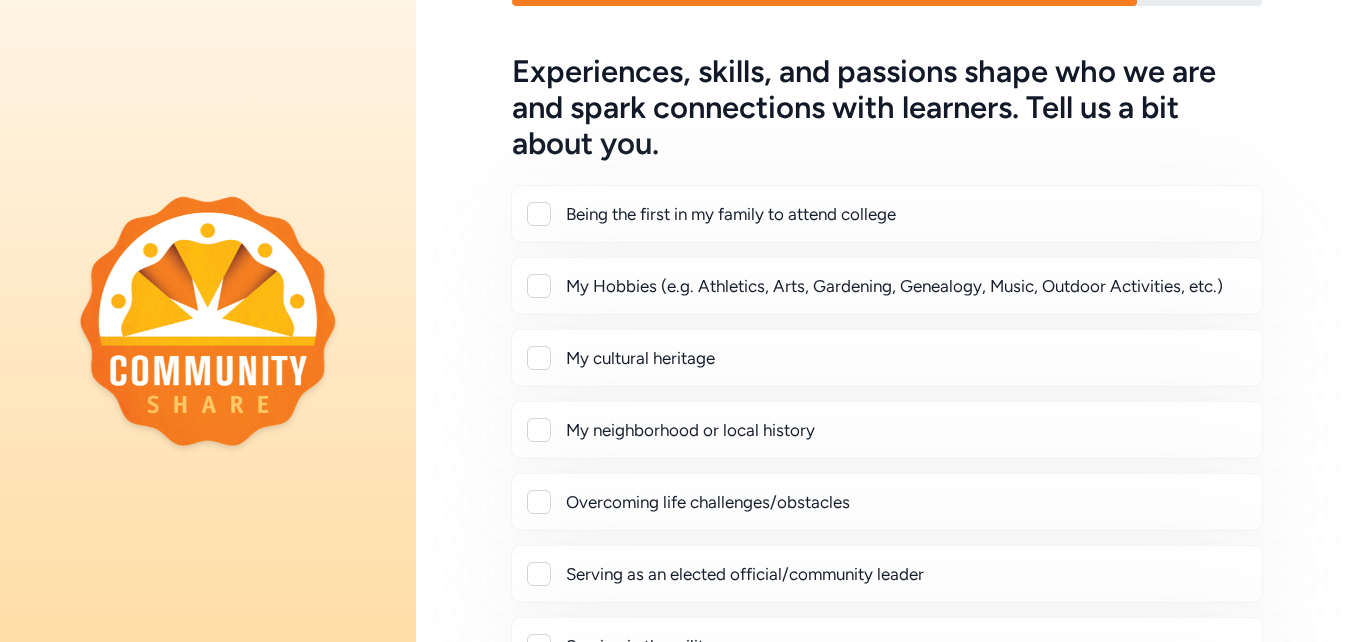 scroll, scrollTop: 46, scrollLeft: 0, axis: vertical 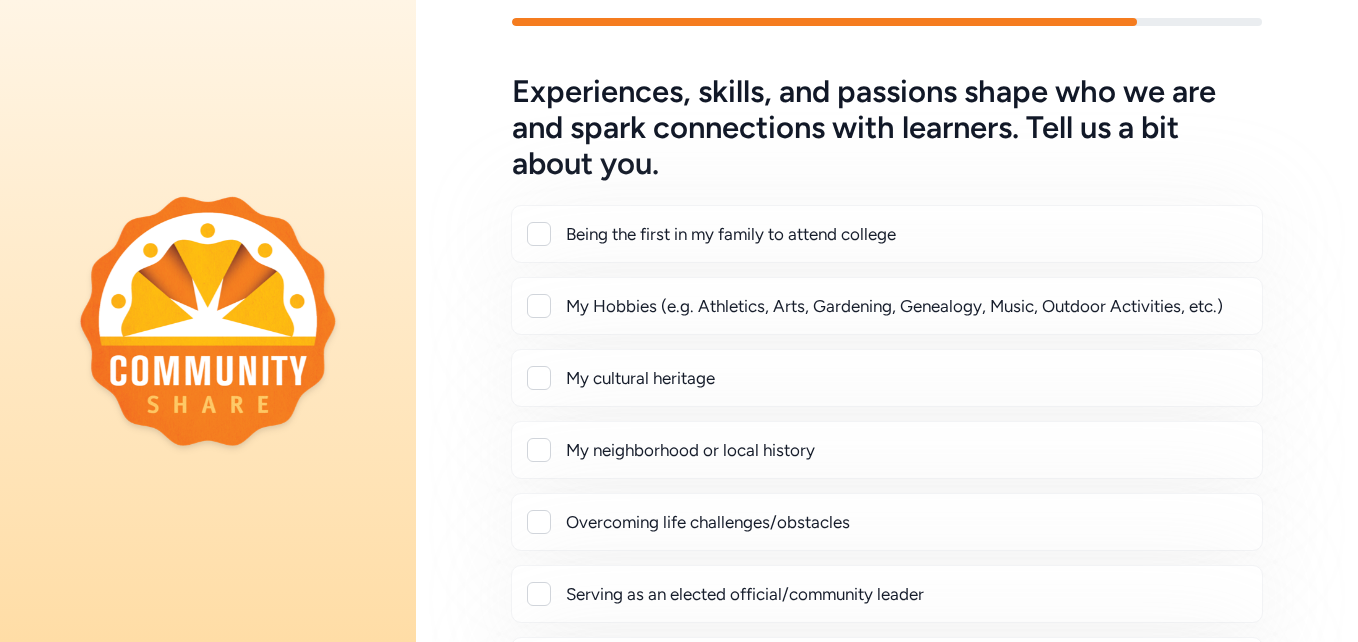 click at bounding box center [539, 378] 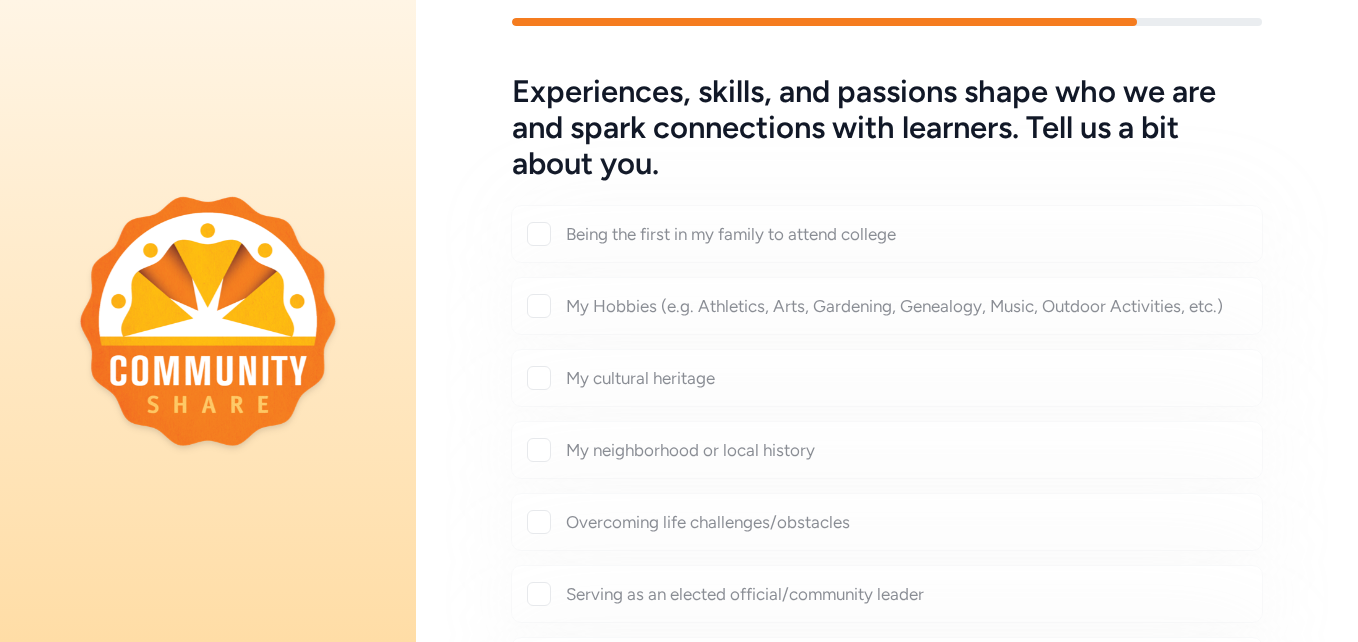 checkbox on "true" 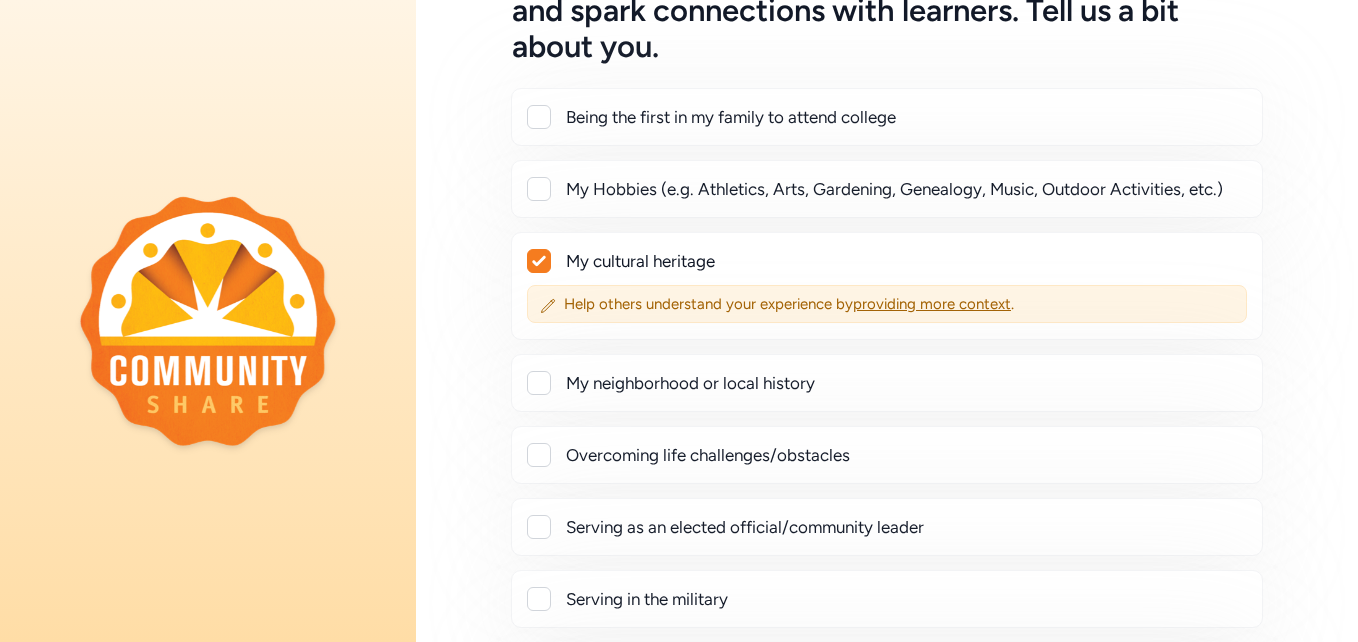 scroll, scrollTop: 164, scrollLeft: 0, axis: vertical 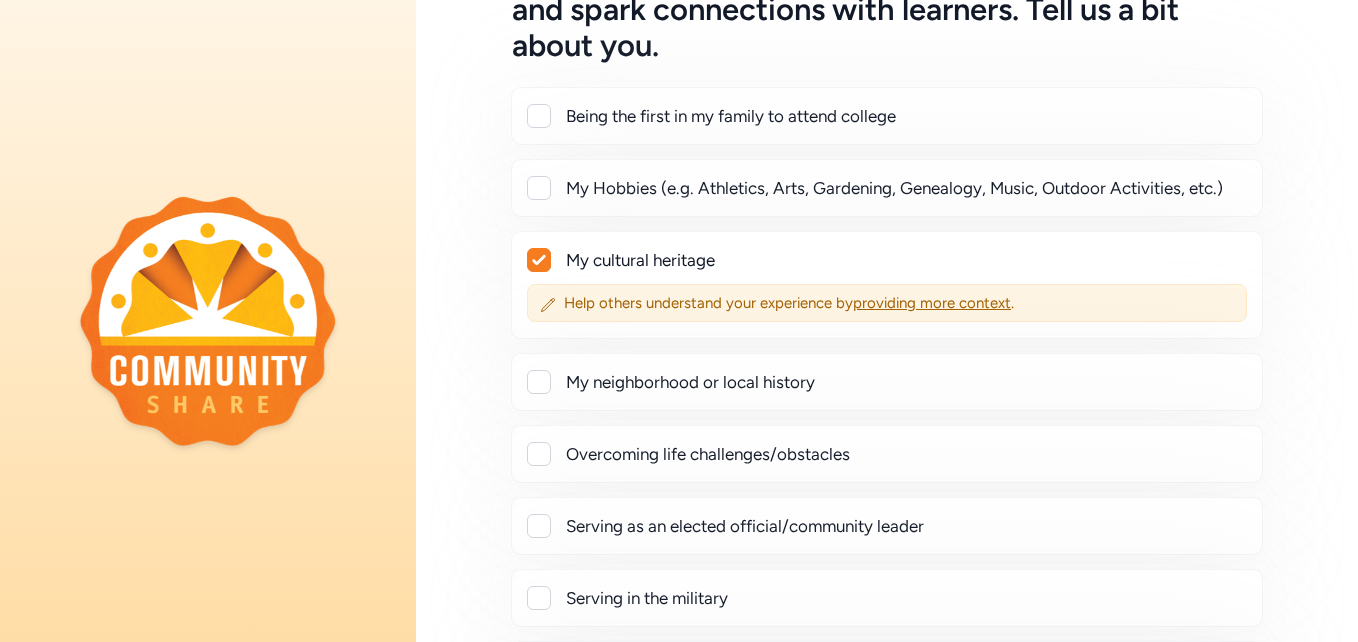 click at bounding box center (539, 382) 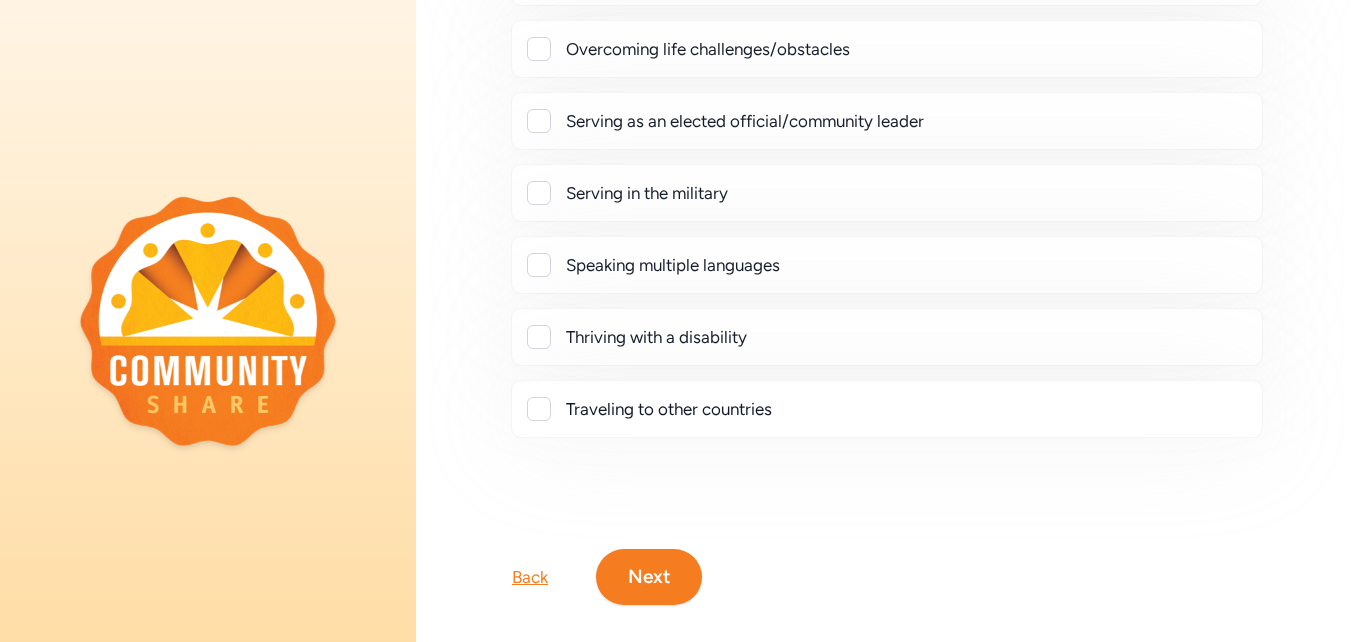 scroll, scrollTop: 621, scrollLeft: 0, axis: vertical 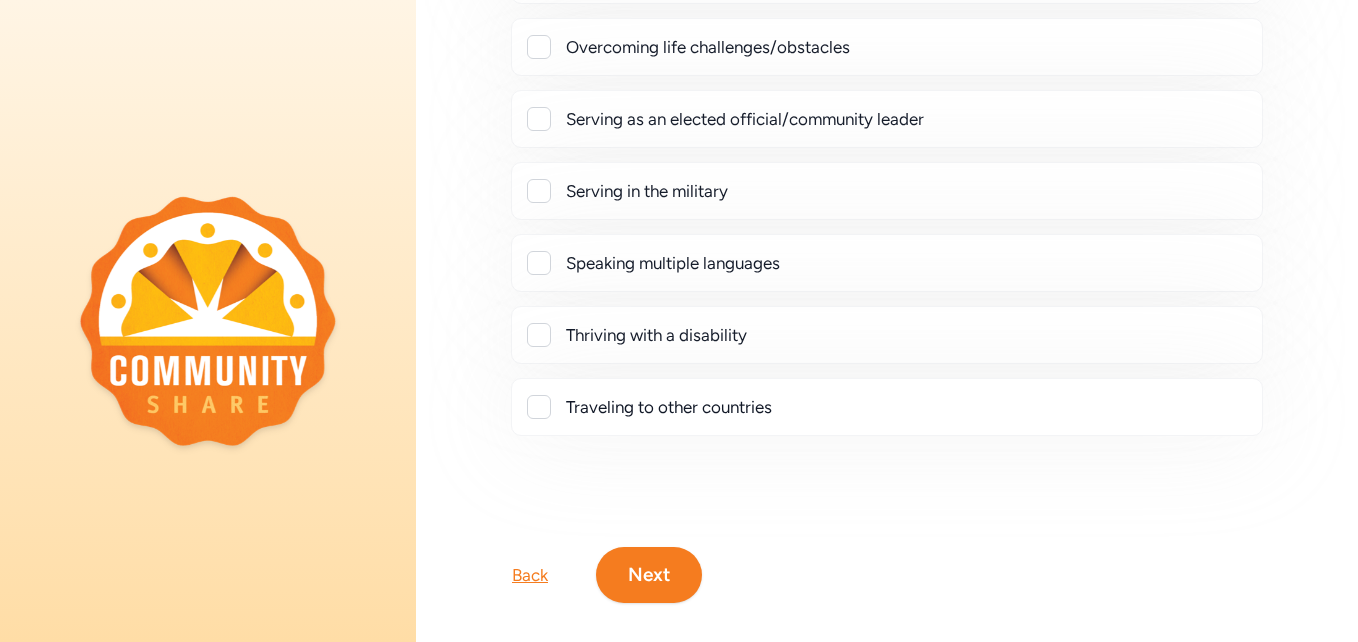 click on "Speaking multiple languages" at bounding box center (887, 263) 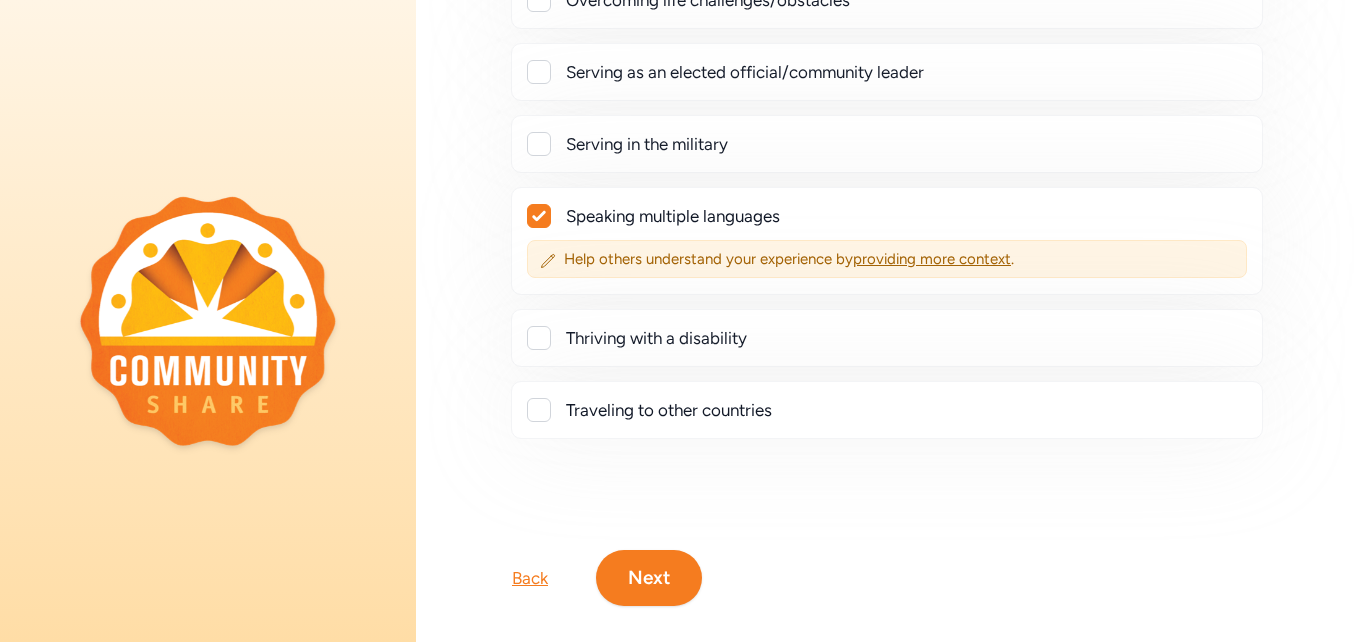 scroll, scrollTop: 669, scrollLeft: 0, axis: vertical 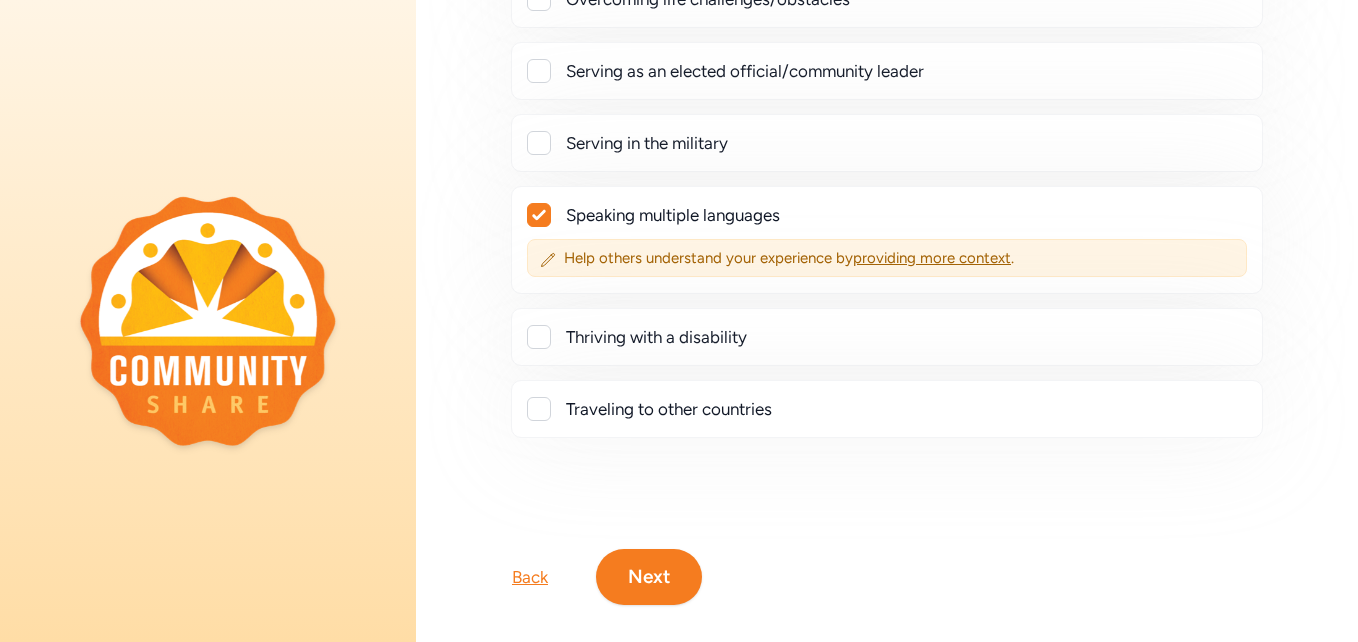 click on "Next" at bounding box center [649, 577] 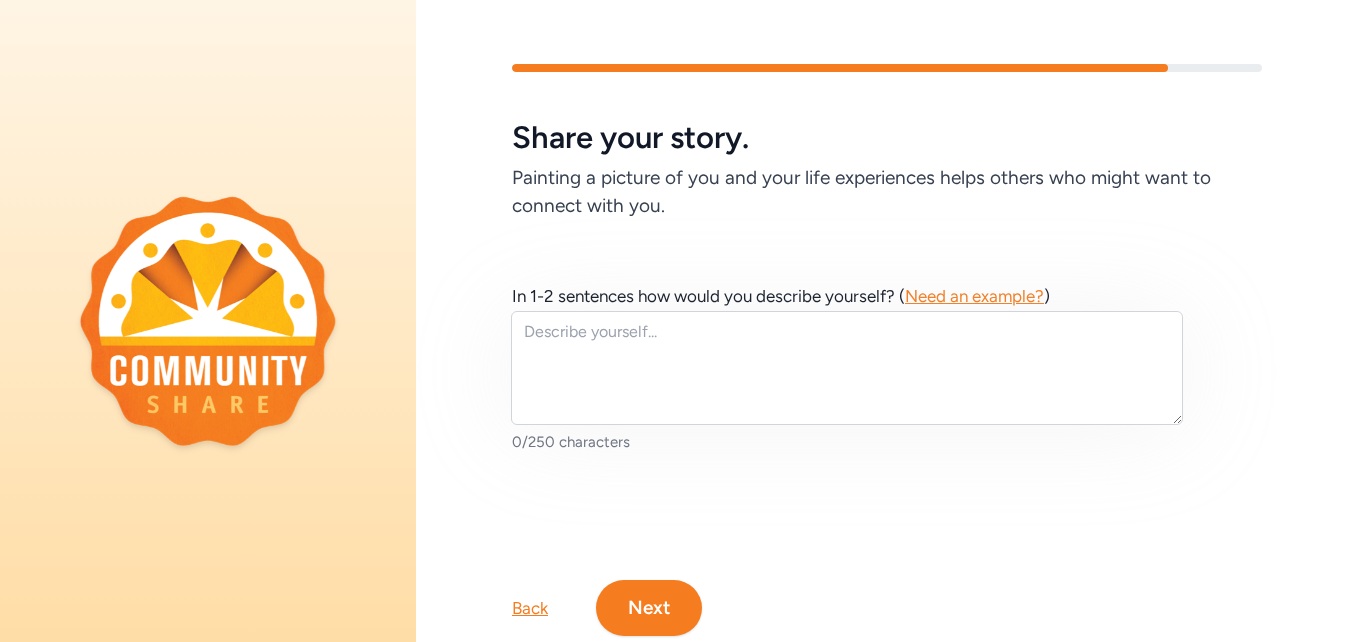 click on "Next" at bounding box center [649, 608] 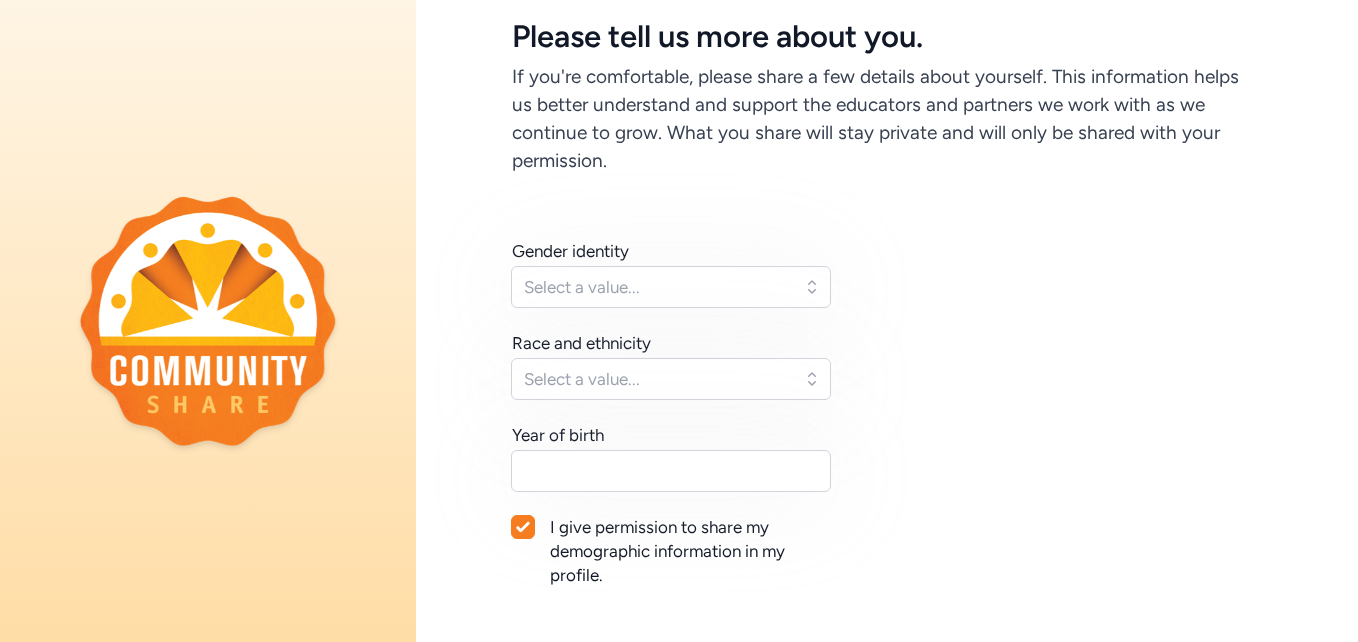 scroll, scrollTop: 104, scrollLeft: 0, axis: vertical 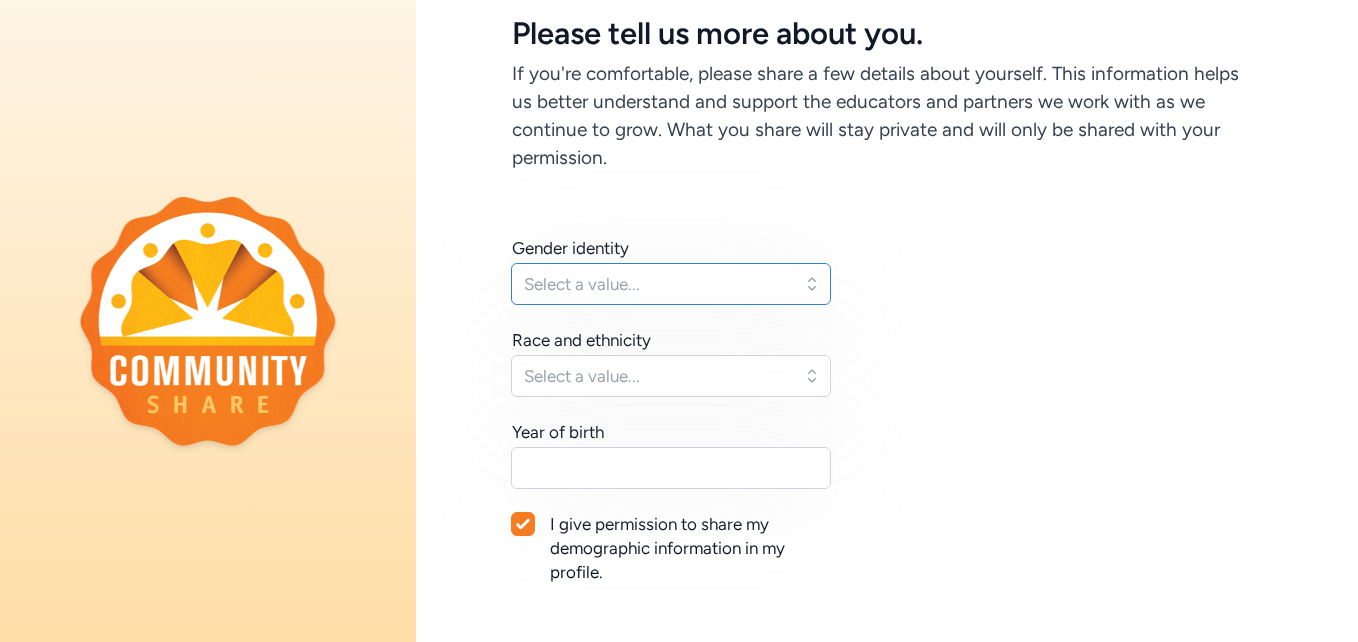 click on "Select a value..." at bounding box center (657, 284) 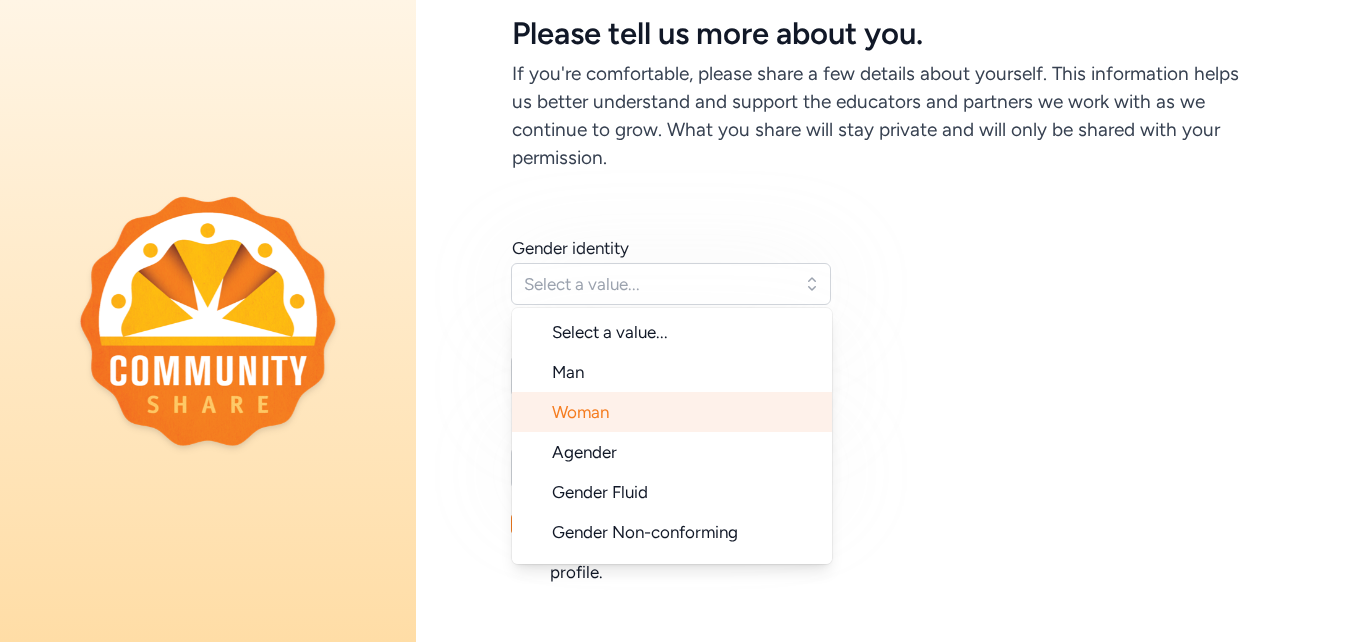 click on "Woman" at bounding box center (672, 412) 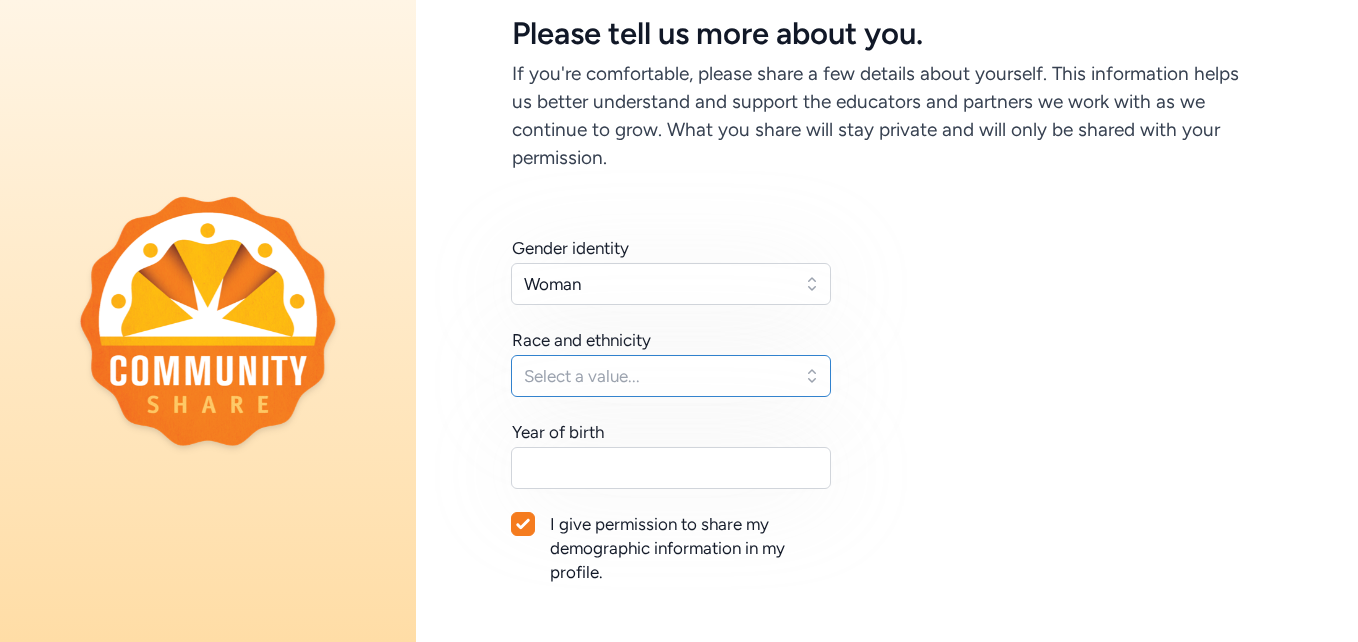 click on "Select a value..." at bounding box center (657, 376) 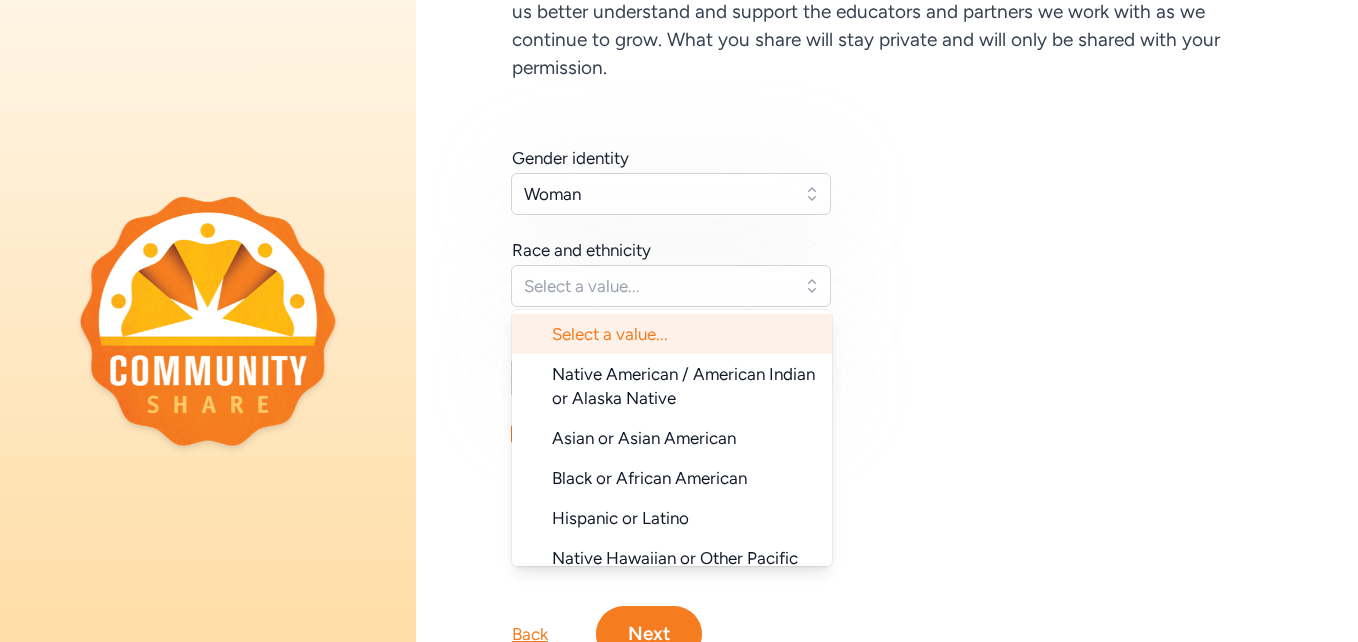 scroll, scrollTop: 196, scrollLeft: 0, axis: vertical 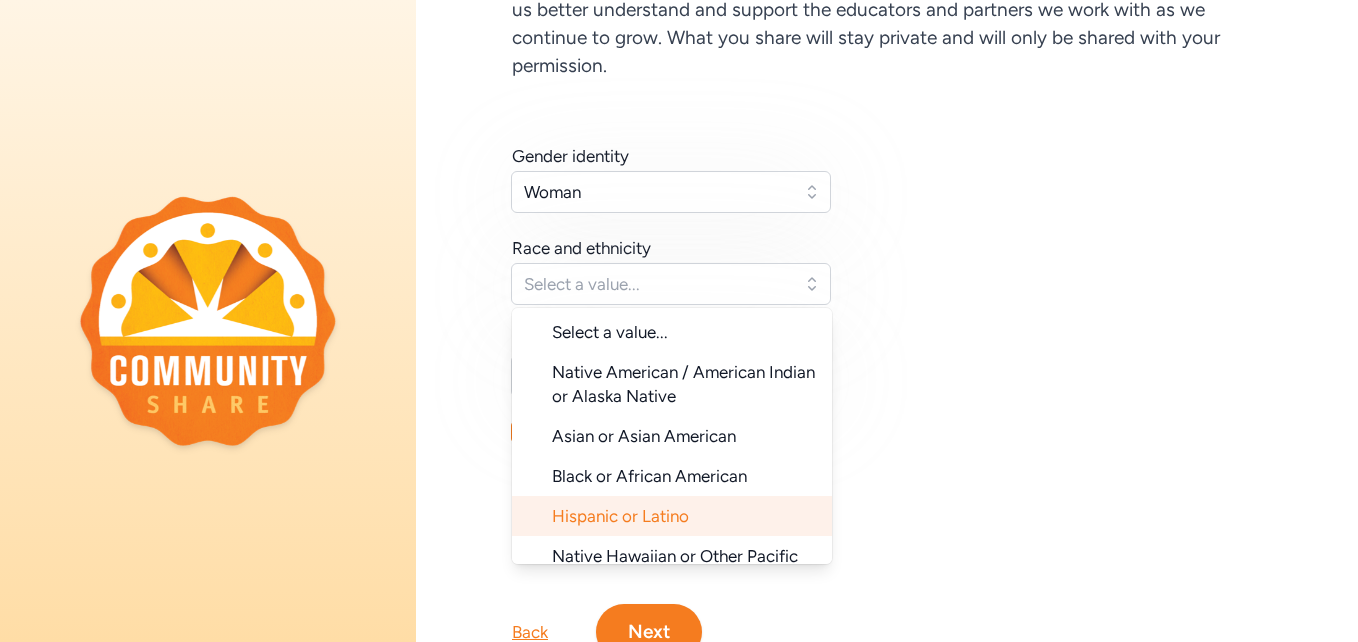 click on "Hispanic or Latino" at bounding box center (620, 516) 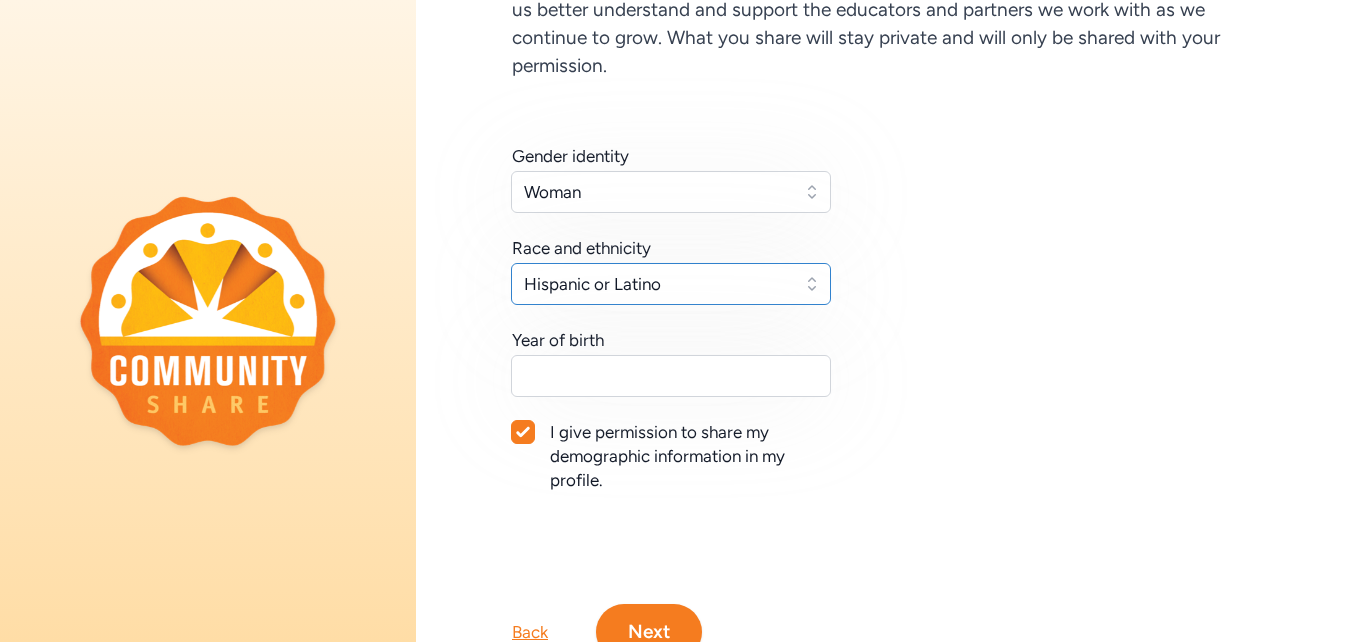 scroll, scrollTop: 221, scrollLeft: 0, axis: vertical 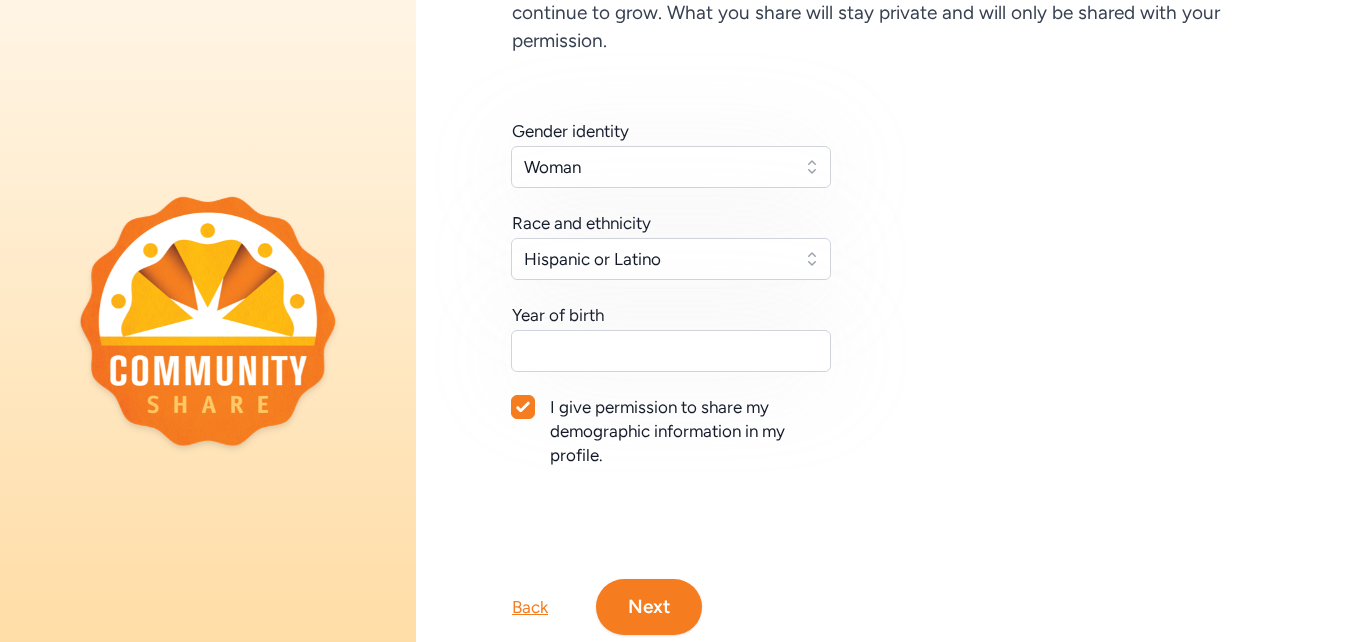 click on "Next" at bounding box center [649, 607] 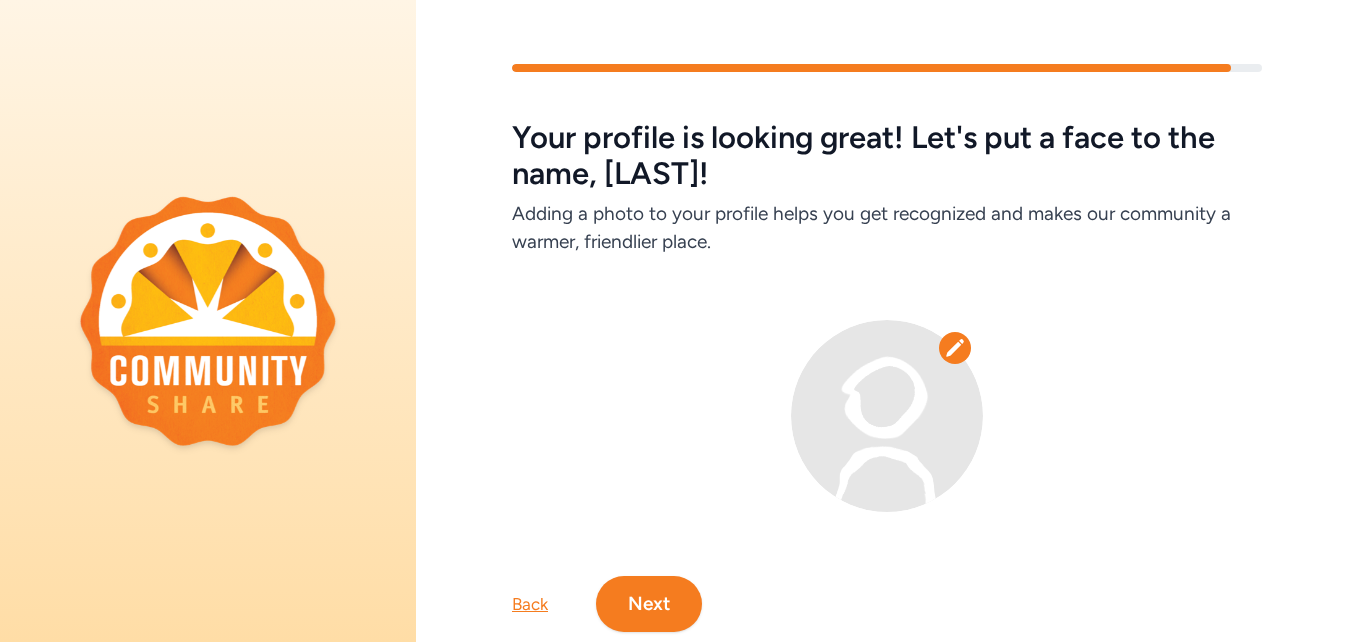 click on "Next" at bounding box center (649, 604) 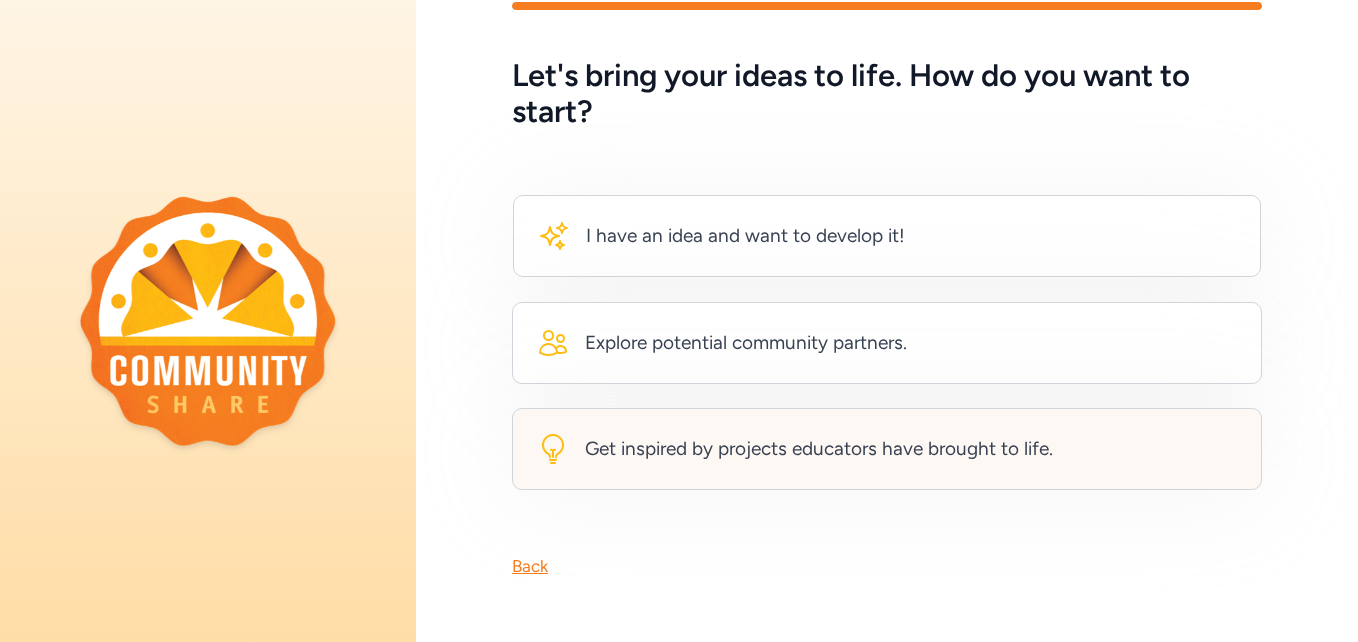 scroll, scrollTop: 77, scrollLeft: 0, axis: vertical 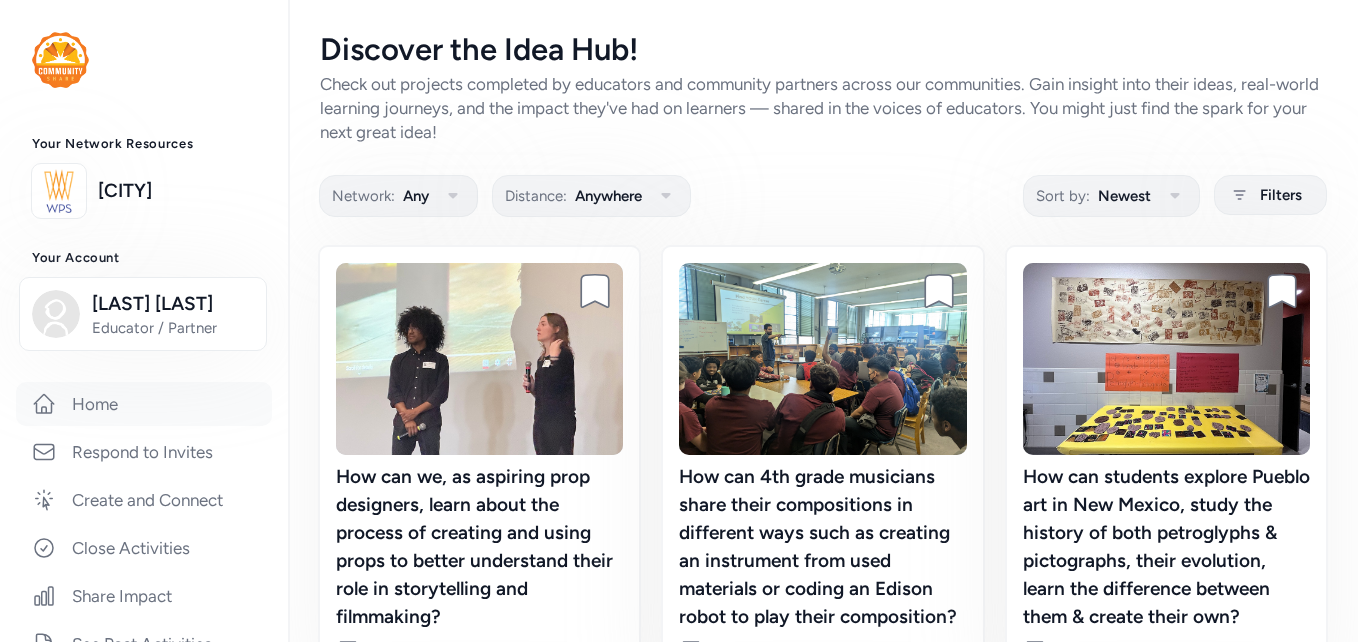 click on "Home" at bounding box center (144, 404) 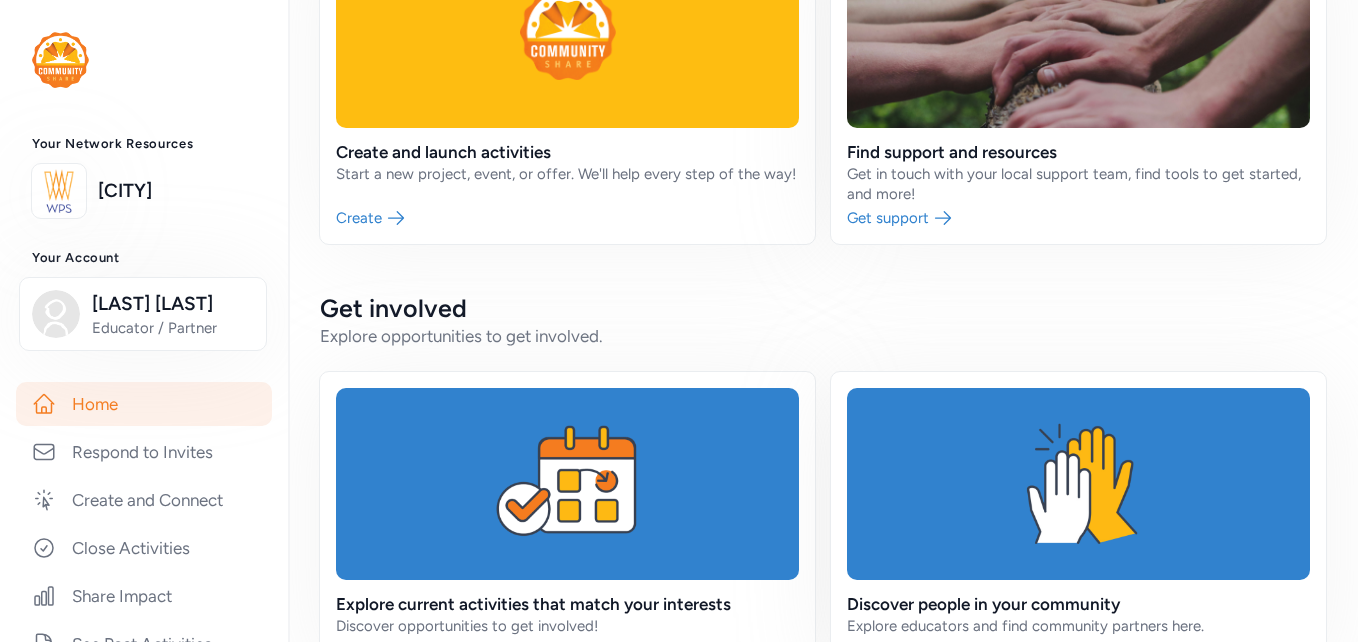 scroll, scrollTop: 0, scrollLeft: 0, axis: both 